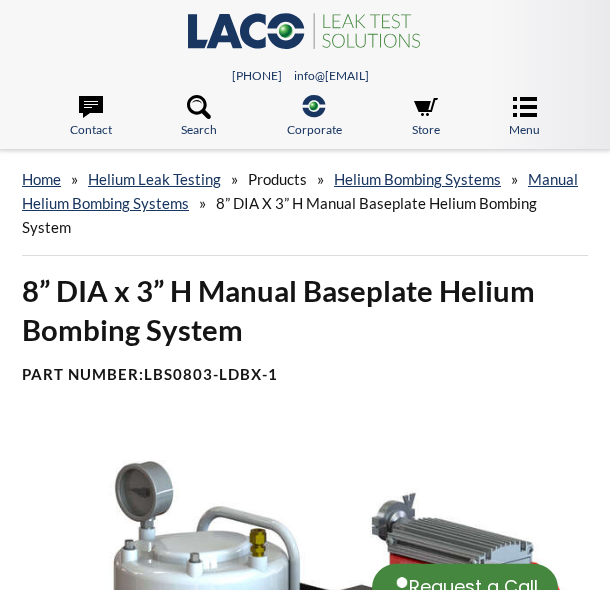 scroll, scrollTop: 0, scrollLeft: 0, axis: both 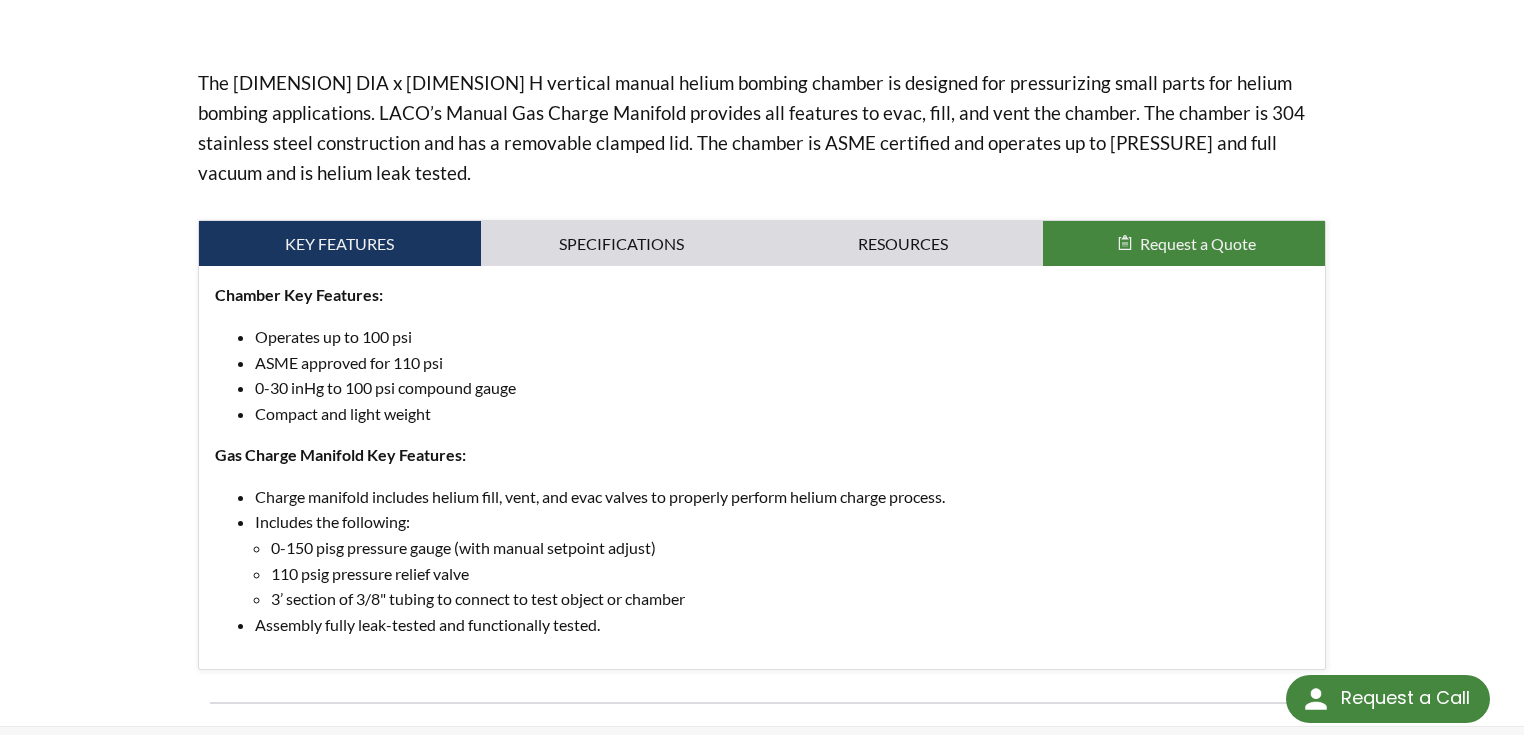 click on "Charge manifold includes helium fill, vent, and evac valves to properly perform helium charge process." at bounding box center [782, 337] 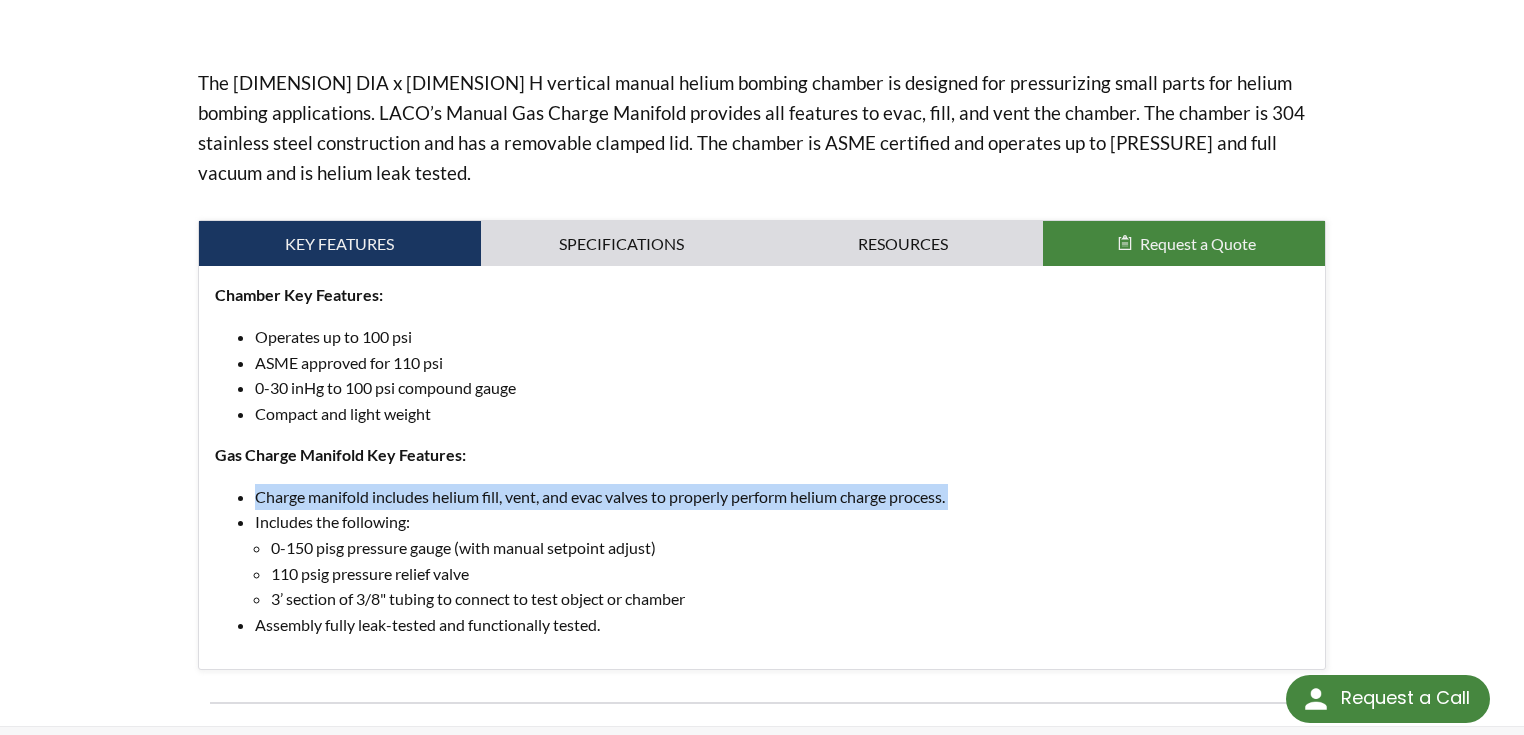 click on "Charge manifold includes helium fill, vent, and evac valves to properly perform helium charge process." at bounding box center [782, 337] 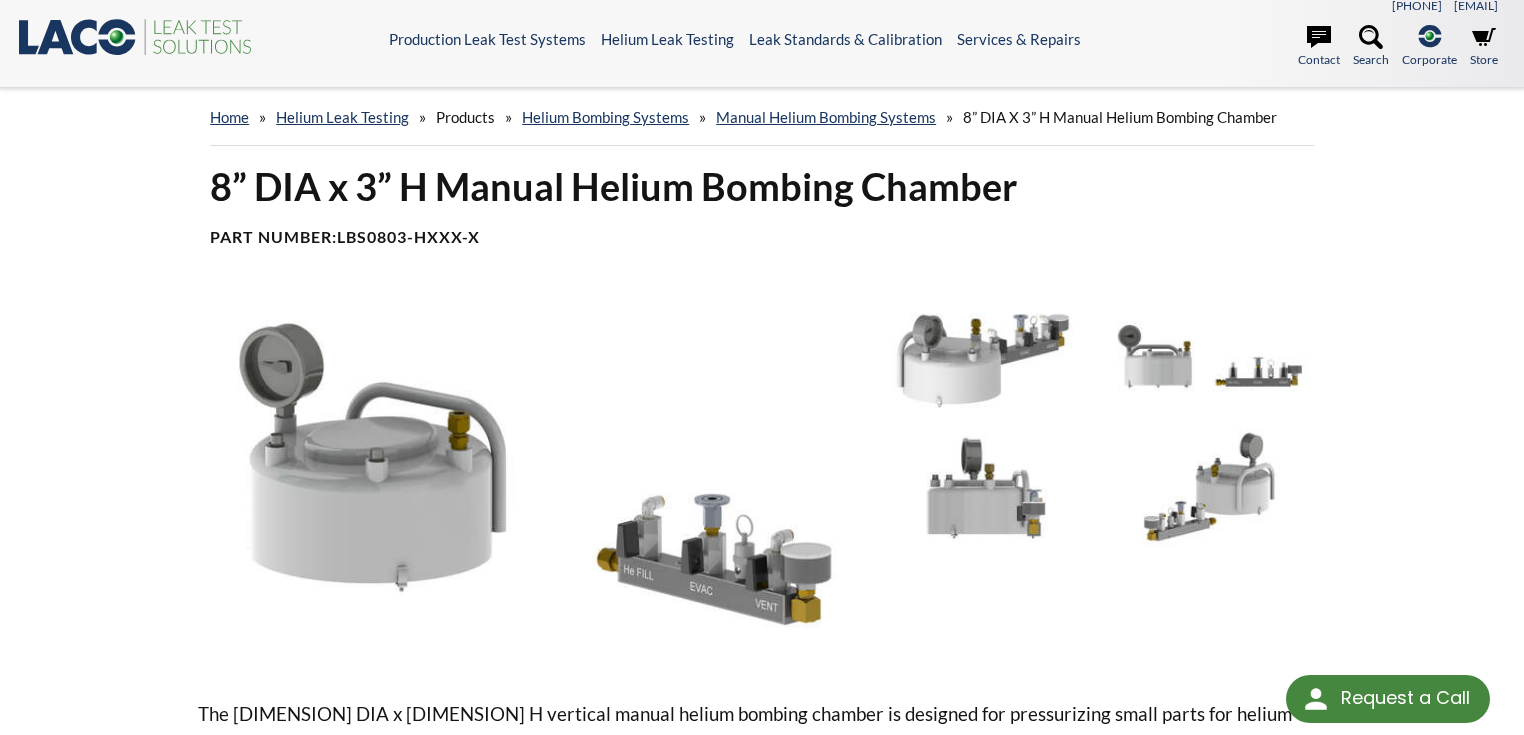 scroll, scrollTop: 0, scrollLeft: 0, axis: both 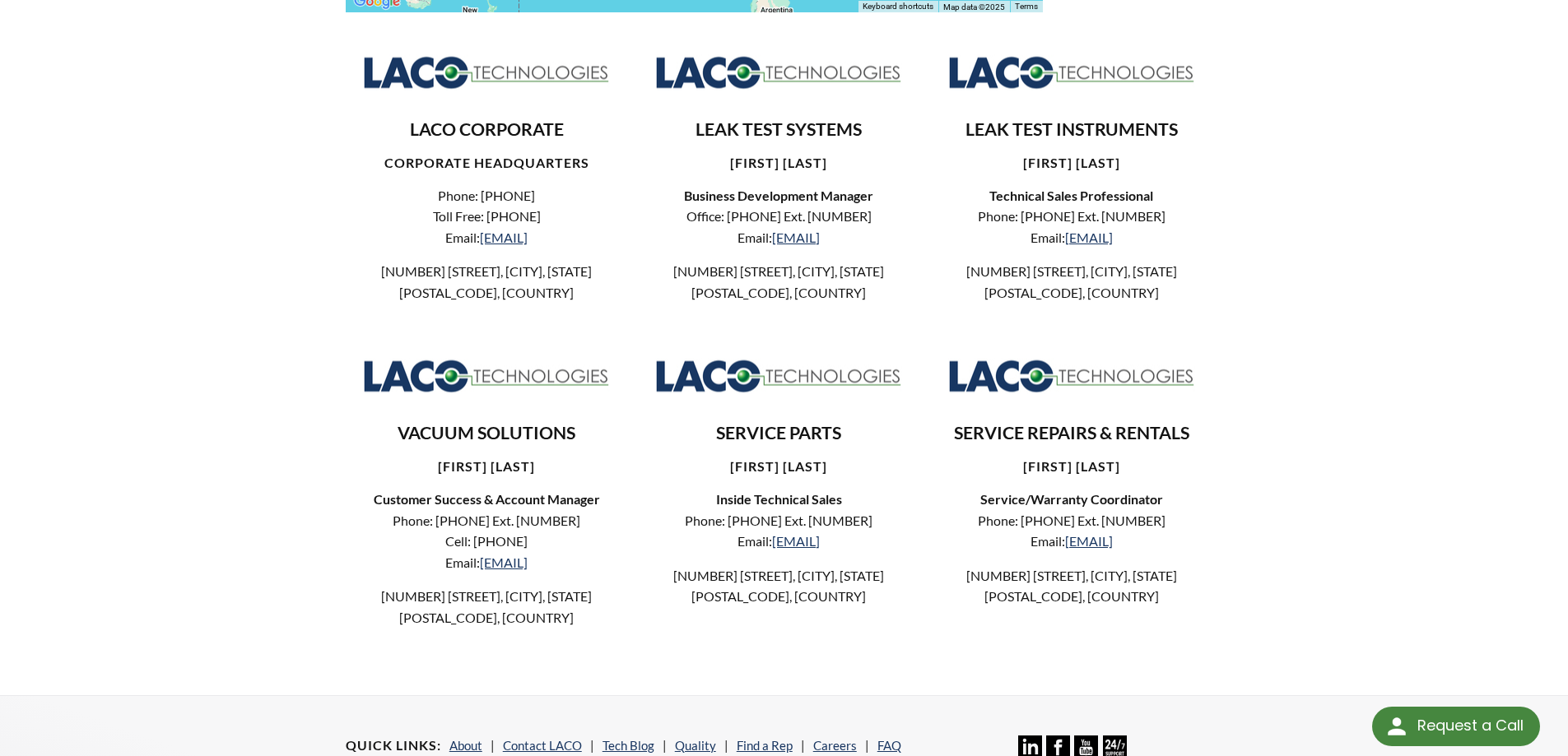 click on "Technical Sales Professional" at bounding box center (779, 195) 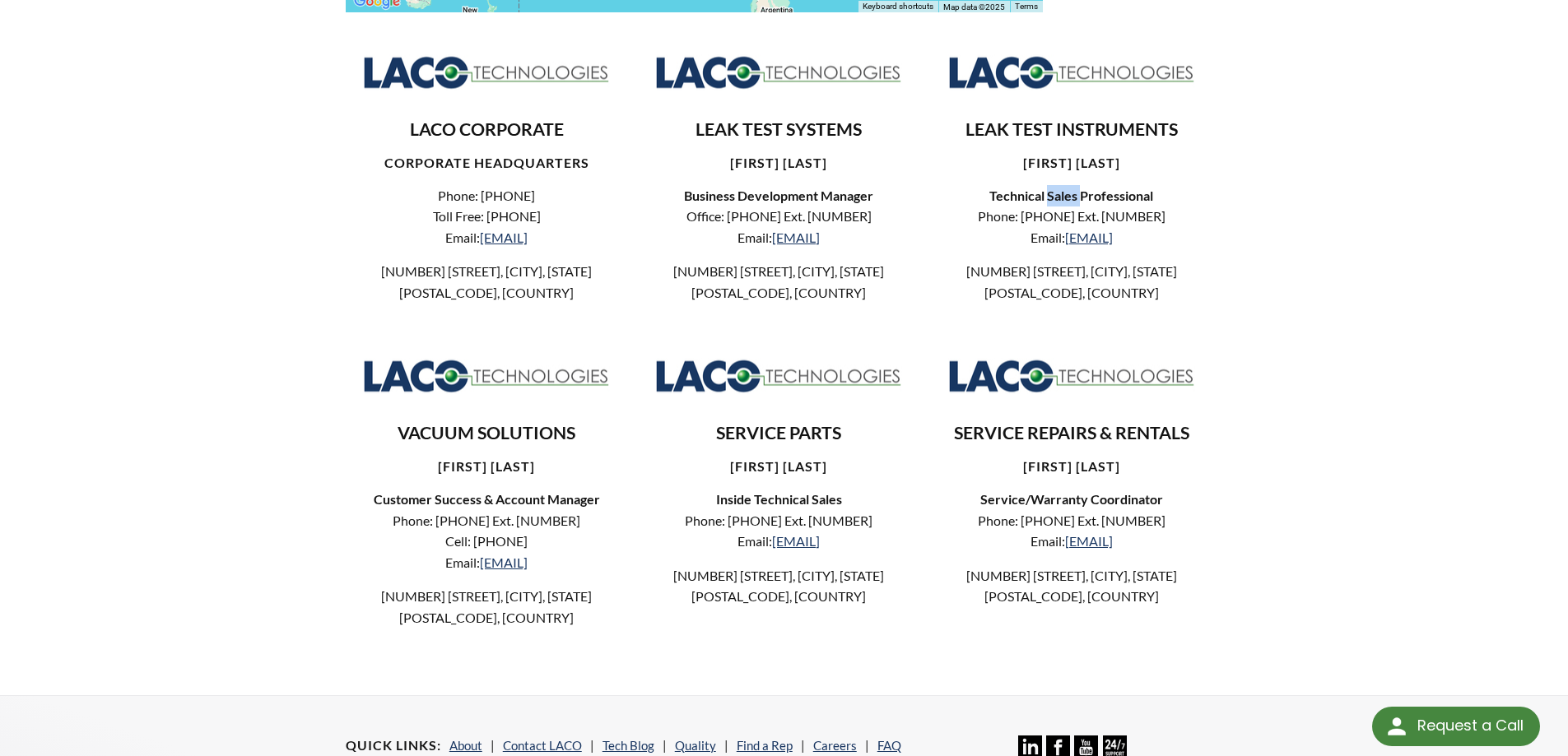 click on "Technical Sales Professional" at bounding box center [779, 195] 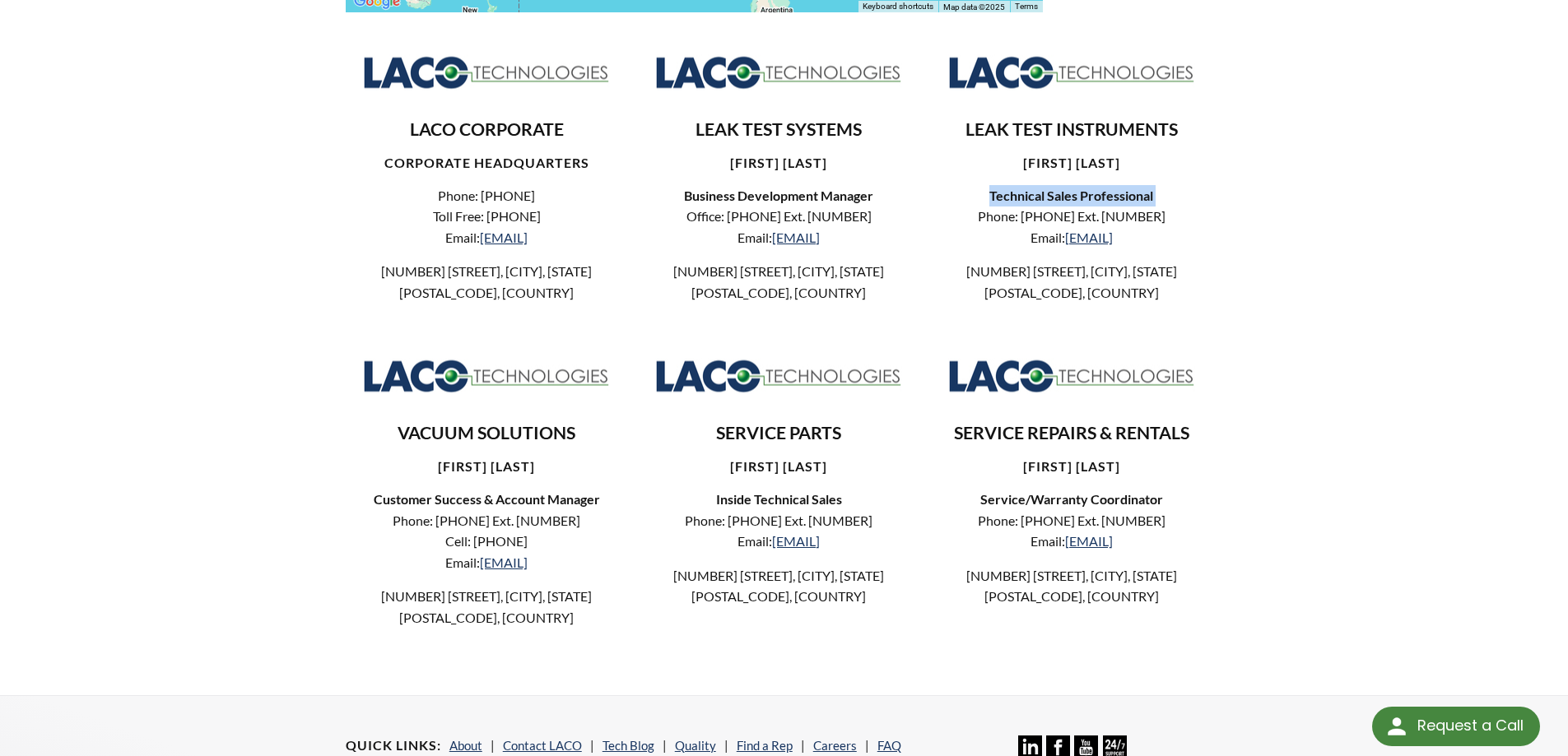 click on "Technical Sales Professional" at bounding box center (779, 195) 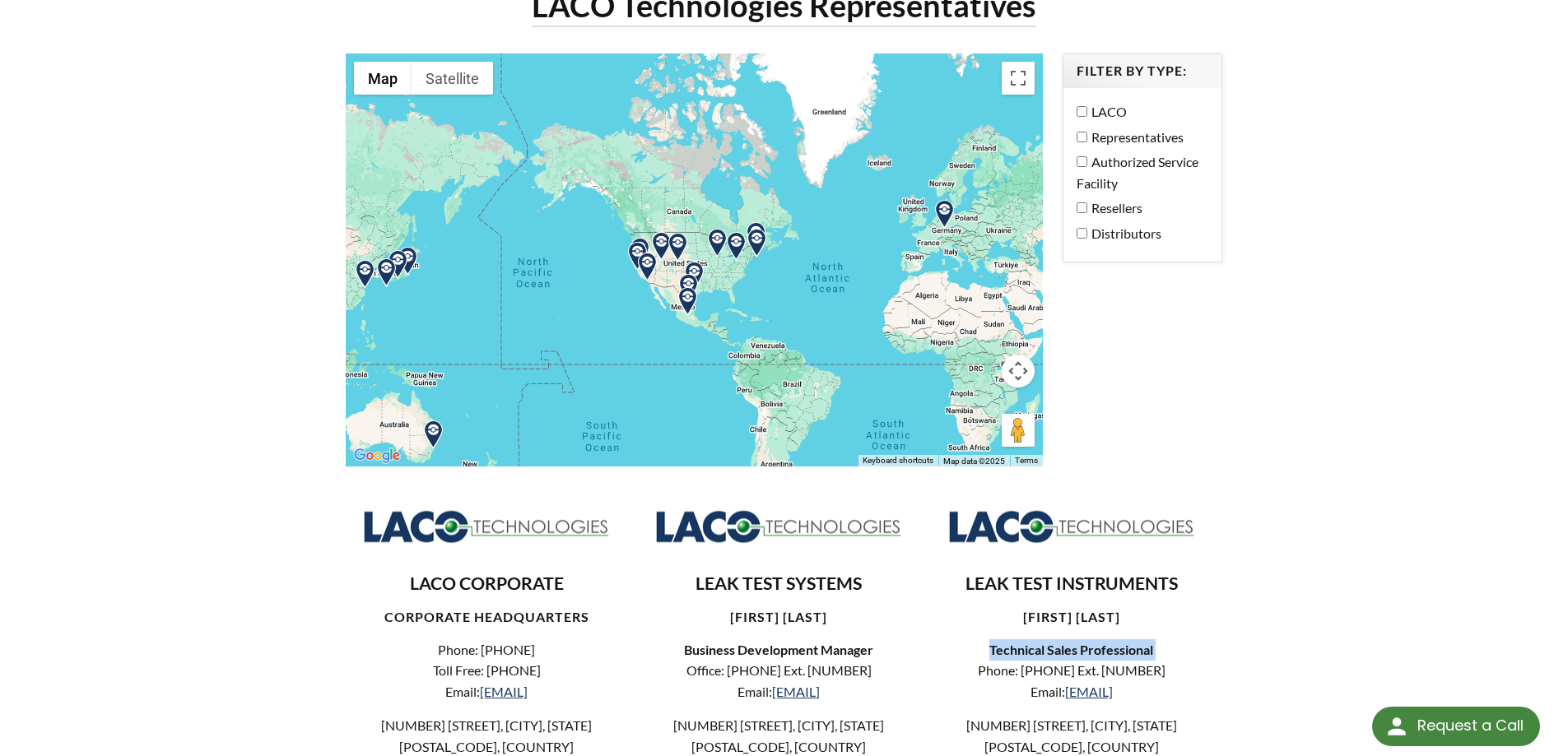 scroll, scrollTop: 247, scrollLeft: 0, axis: vertical 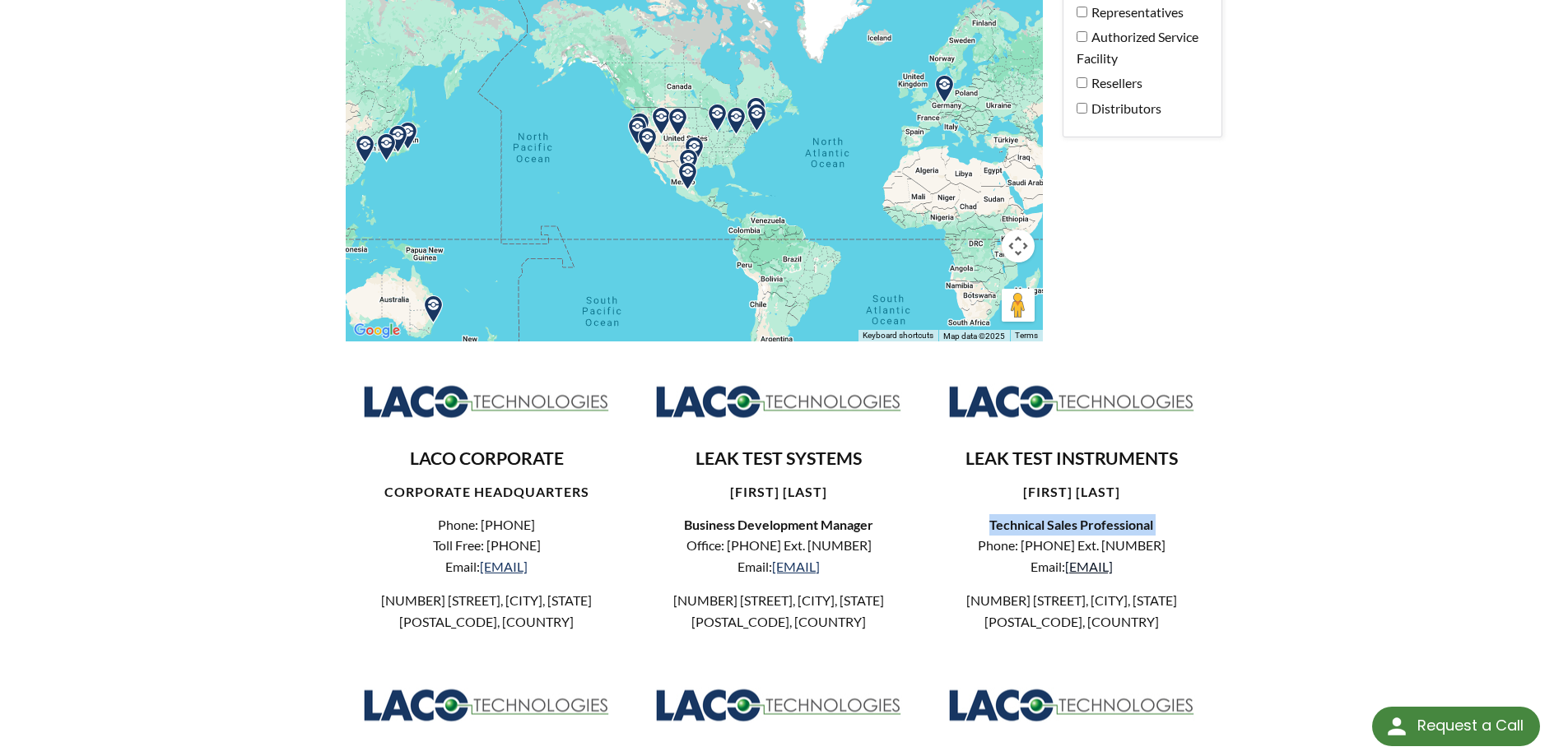 click on "mpainter@lacotech.com" at bounding box center (1089, 566) 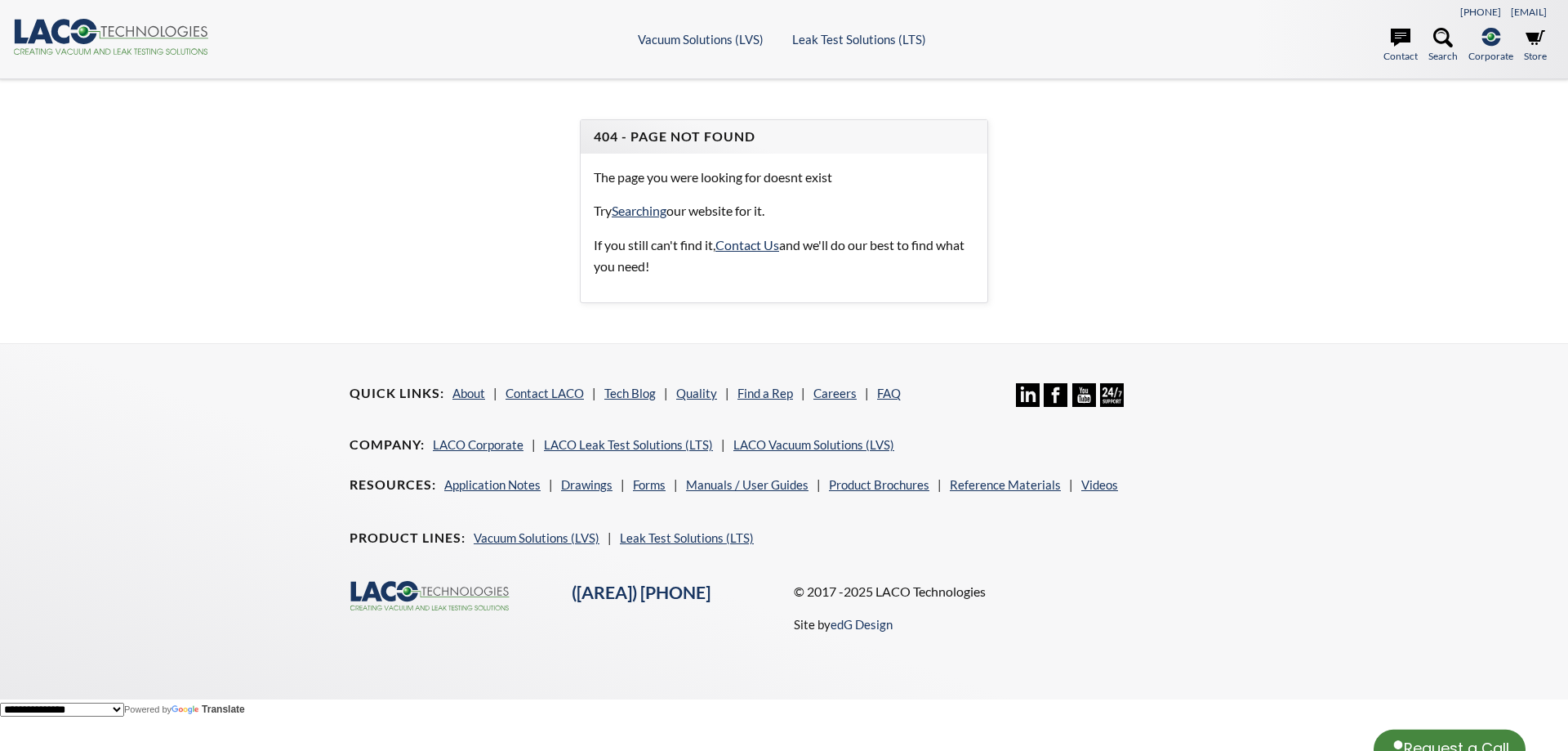 scroll, scrollTop: 0, scrollLeft: 0, axis: both 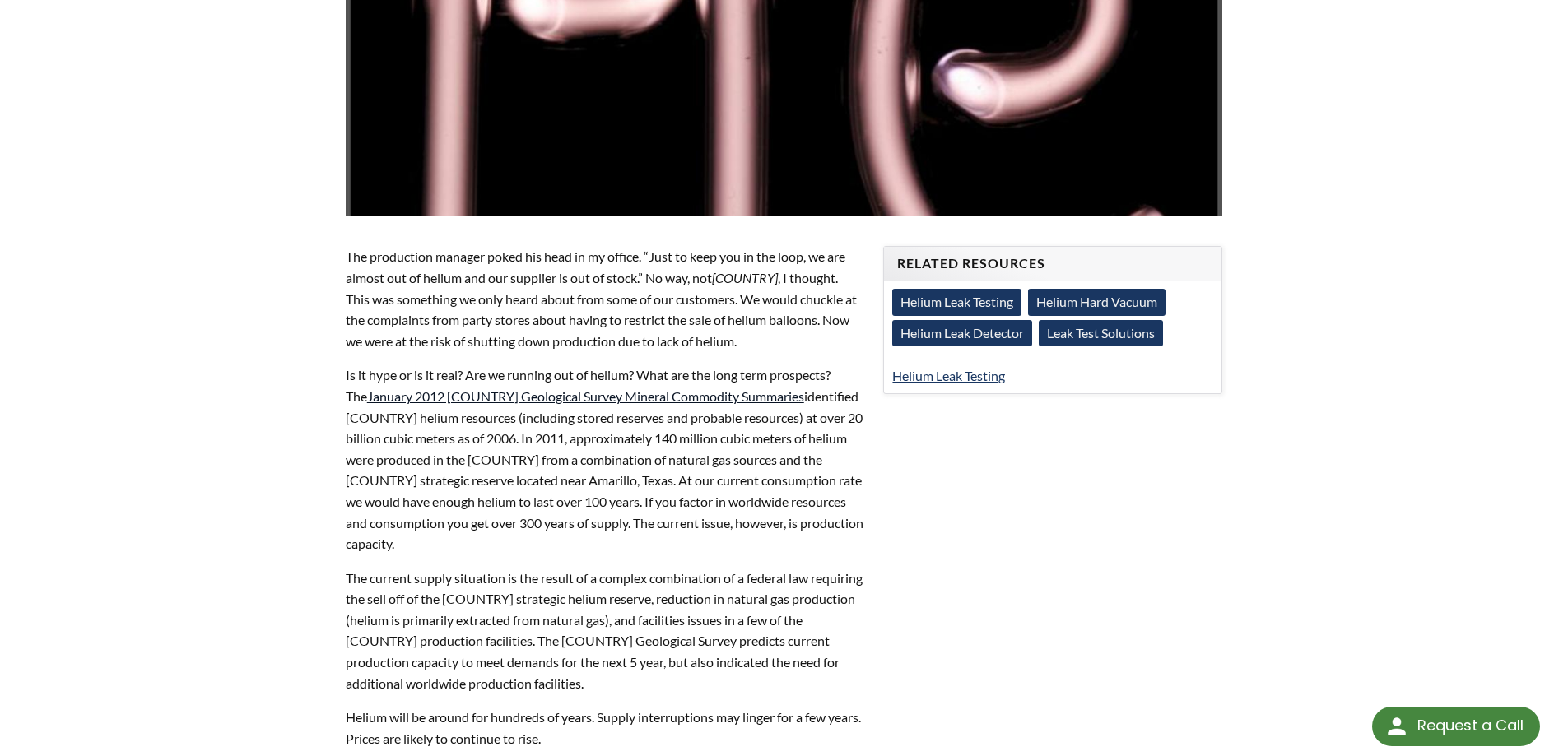click on "January 2012 [COUNTRY] Geological Survey Mineral Commodity Summaries" at bounding box center (585, 396) 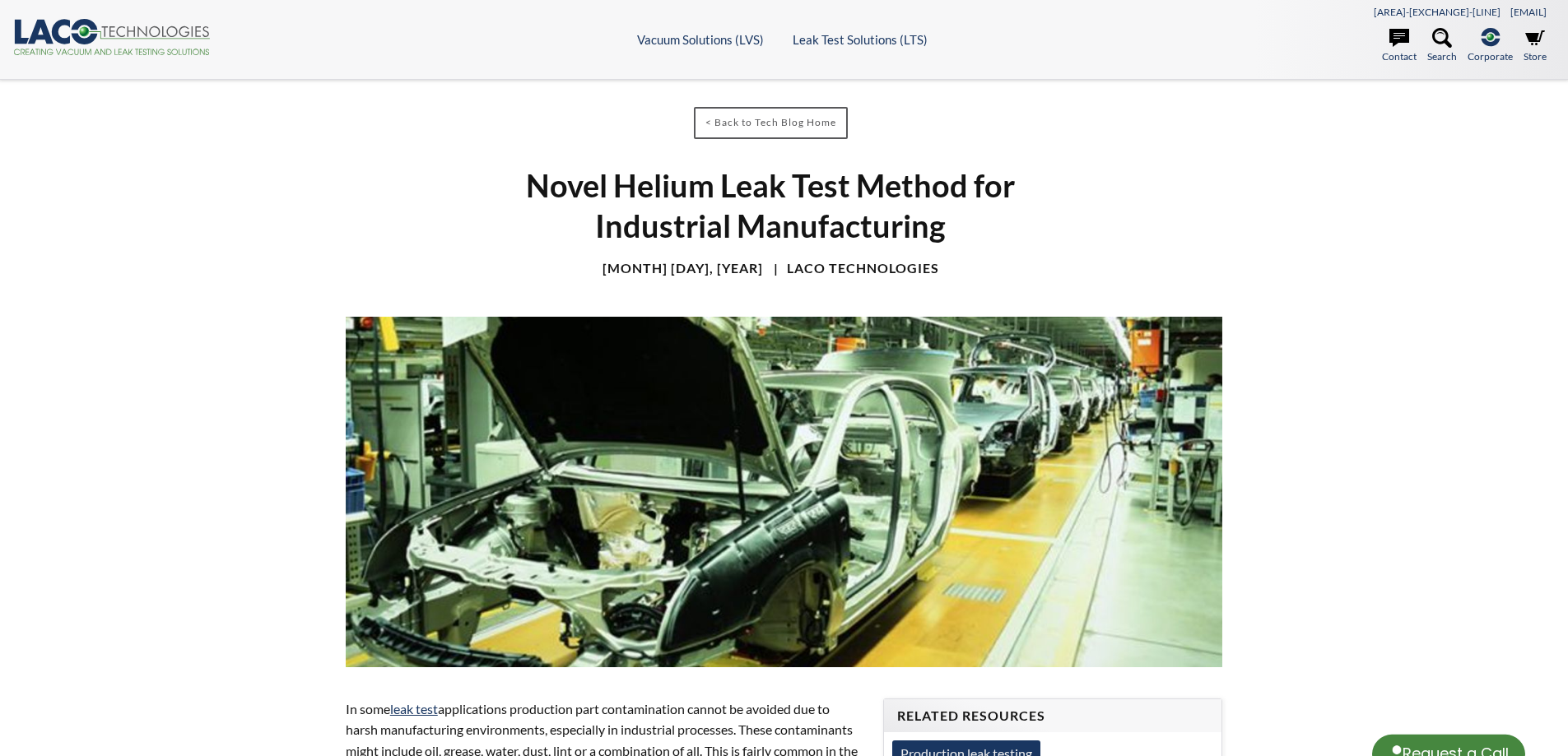 scroll, scrollTop: 0, scrollLeft: 0, axis: both 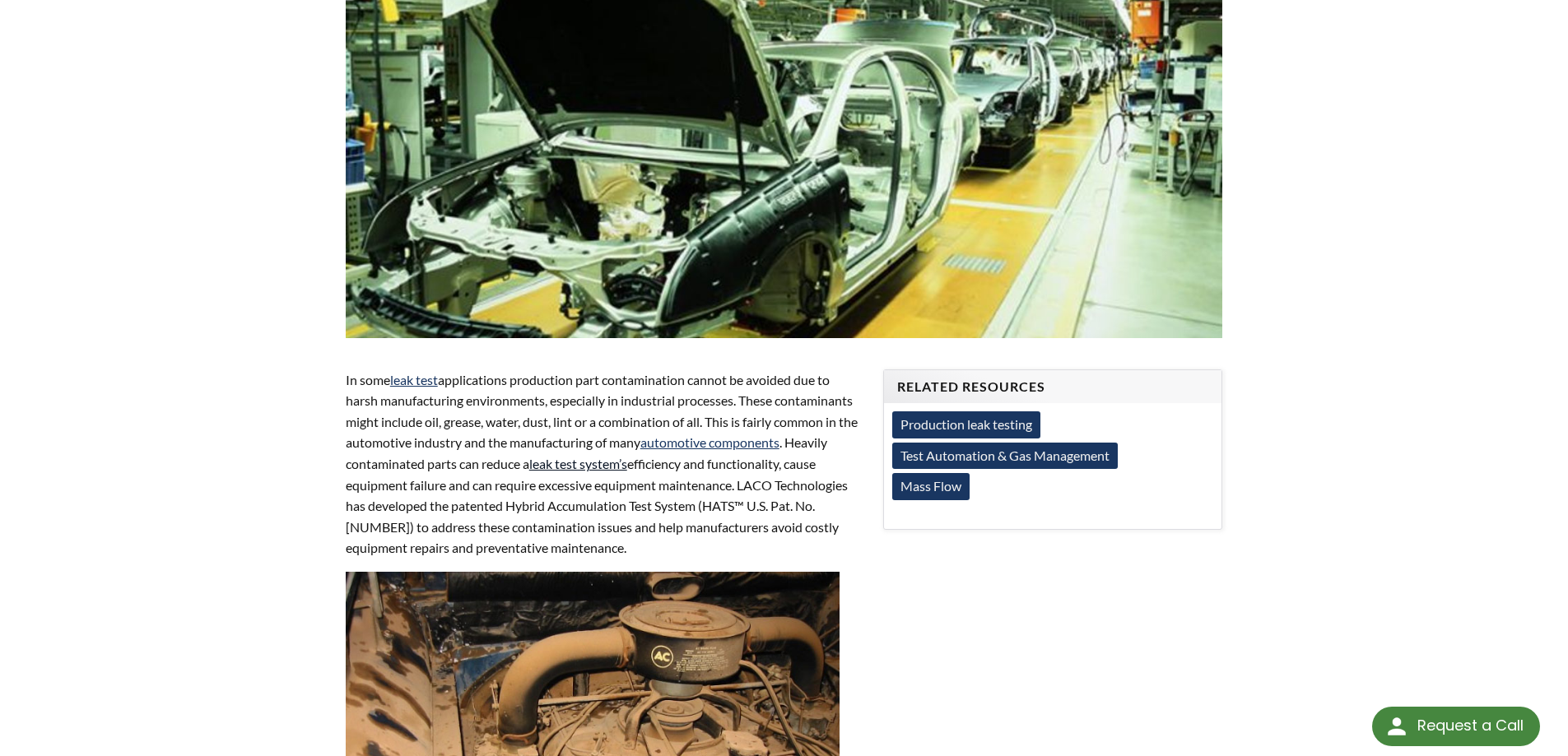 click on "leak test system’s" at bounding box center [578, 463] 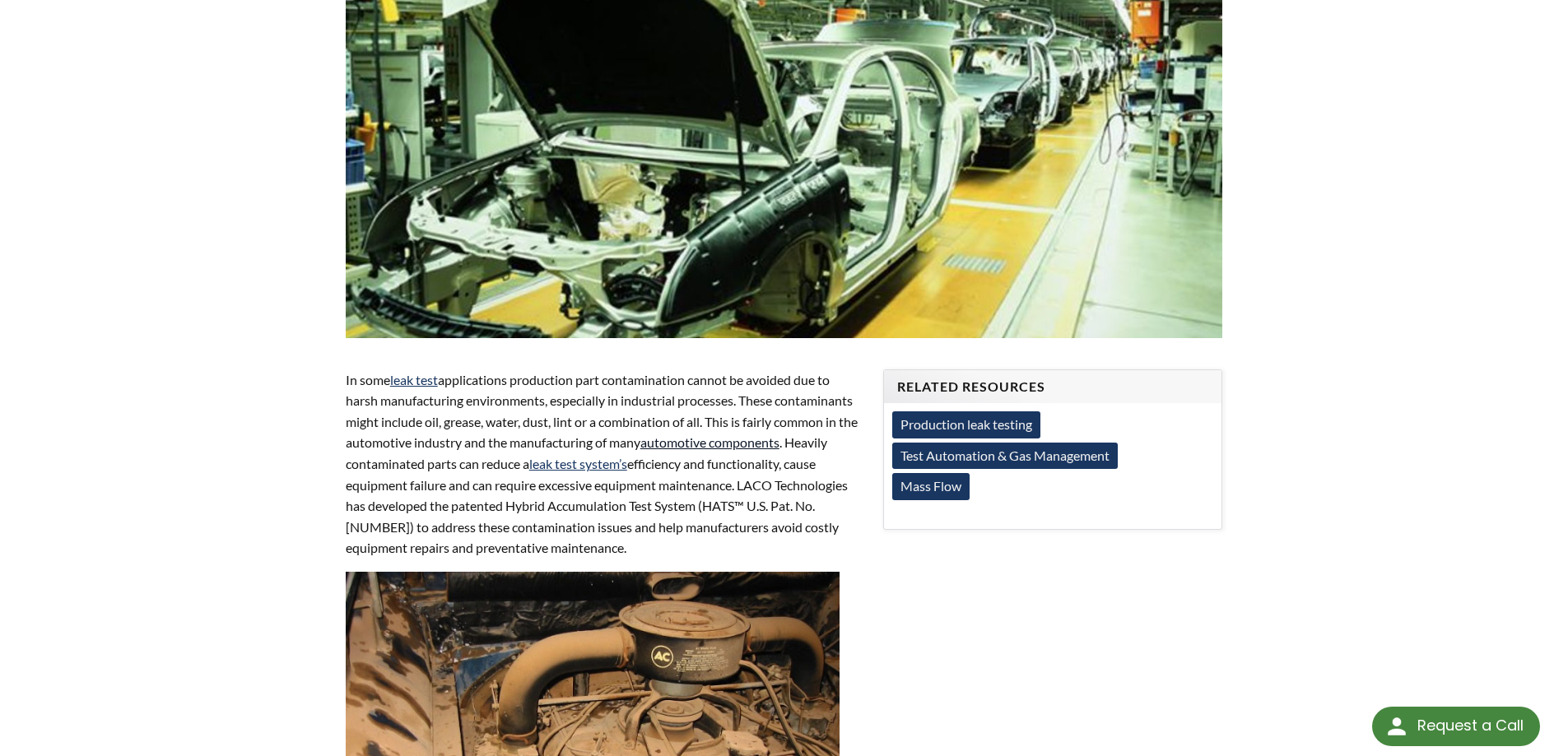 click on "automotive components" at bounding box center (710, 442) 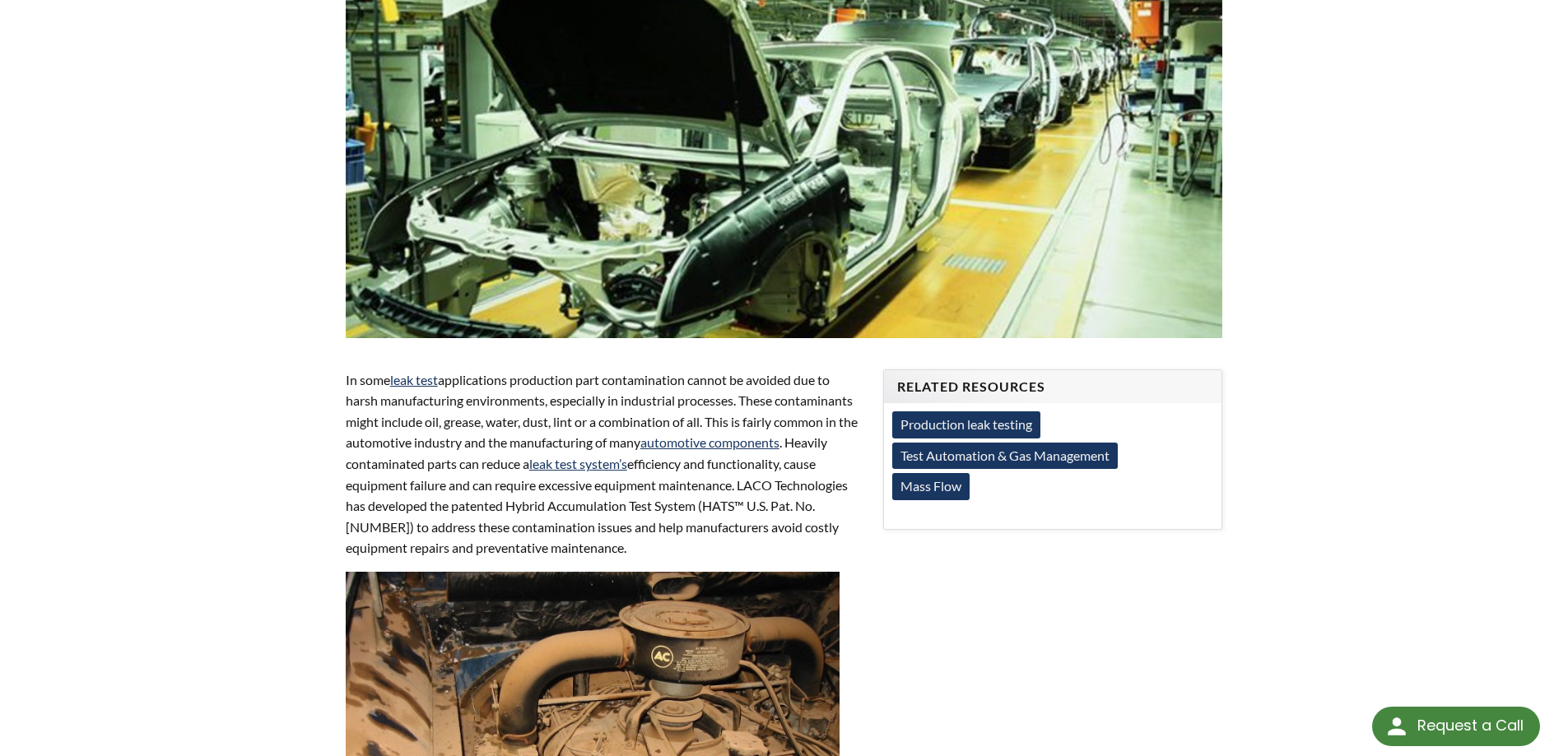 click on "In some  leak test  applications production part contamination cannot be avoided due to harsh manufacturing environments, especially in industrial processes. These contaminants might include oil, grease, water, dust, lint or a combination of all. This is fairly common in the automotive industry and the manufacturing of many  automotive components . Heavily contaminated parts can reduce a  leak test system’s  efficiency and functionality, cause equipment failure and can require excessive equipment maintenance. LACO Technologies has developed the patented Hybrid Accumulation Test System (HATS™ U.S. Pat. No. 7,905,132) to address these contamination issues and help manufacturers avoid costly equipment repairs and preventative maintenance." at bounding box center [605, 464] 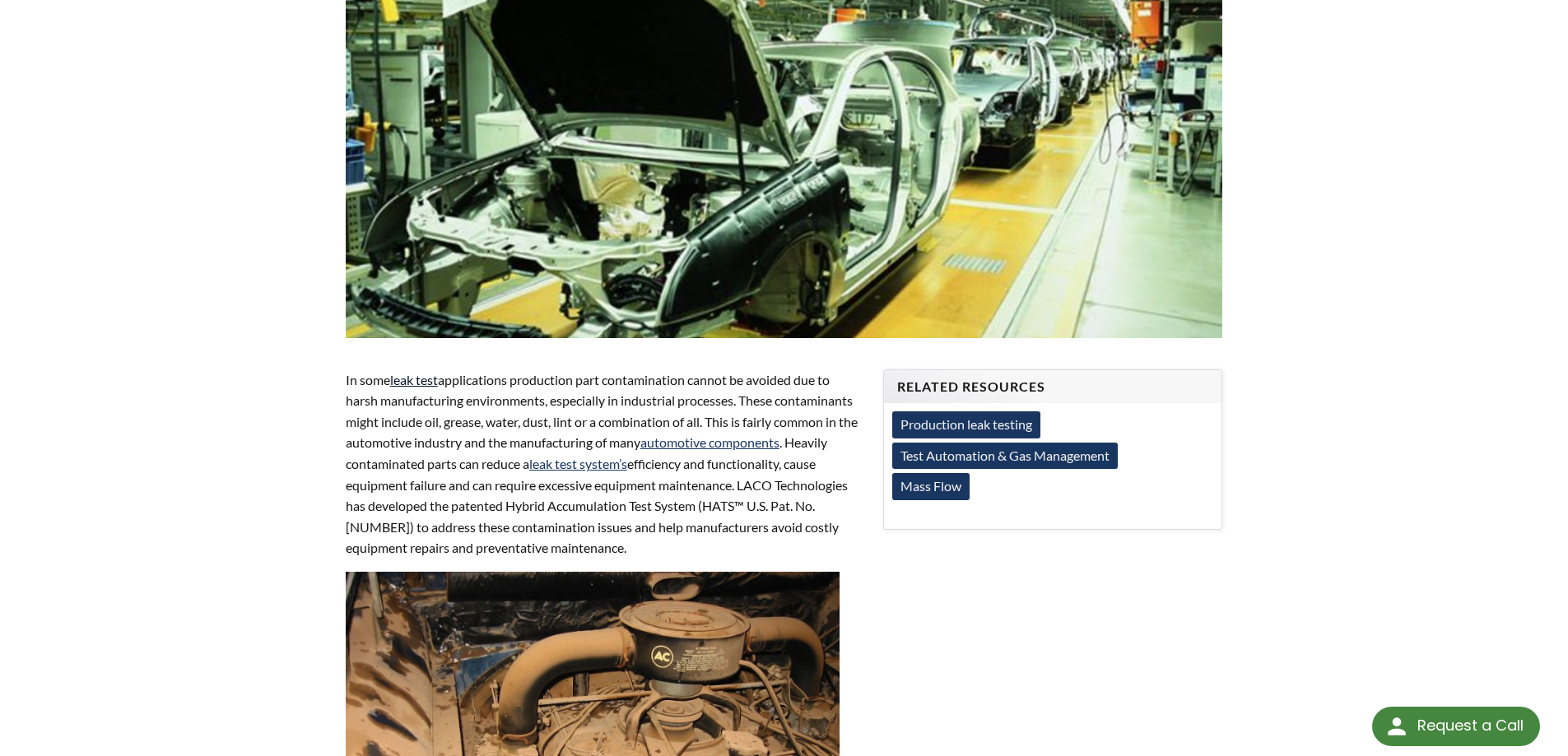 click on "leak test" at bounding box center [414, 379] 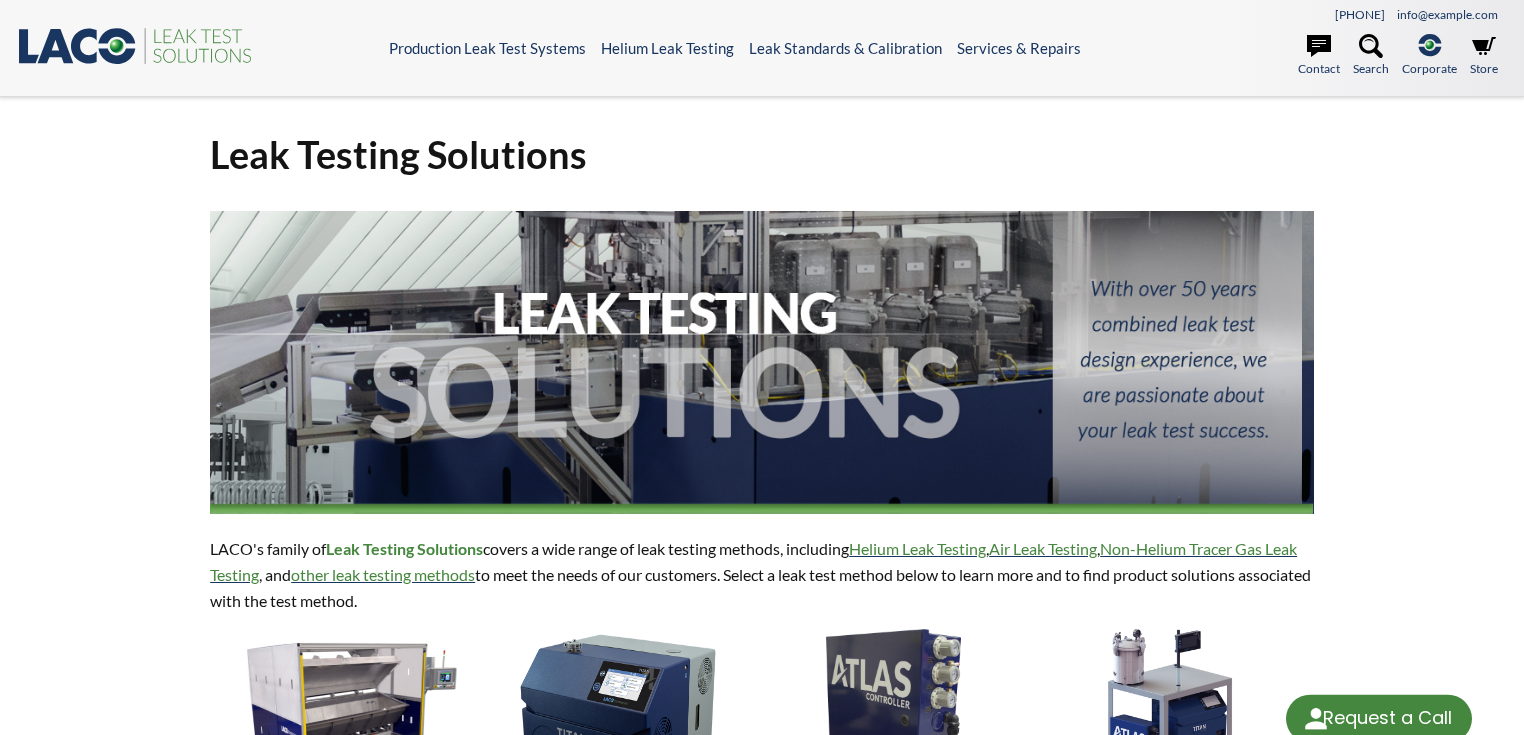 scroll, scrollTop: 0, scrollLeft: 0, axis: both 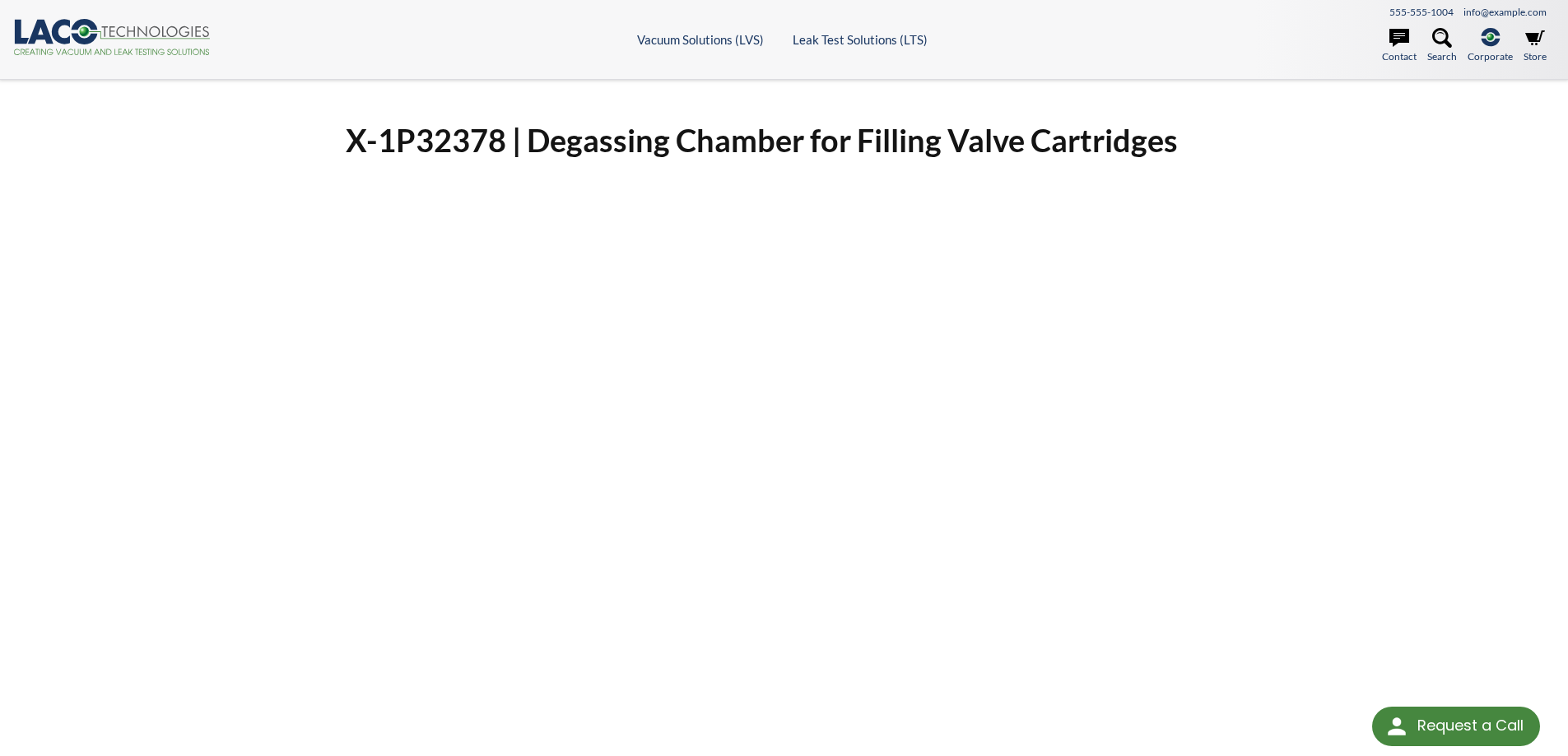 click on ".cls-1{fill:#193661;}.cls-2{fill:#58595b;}.cls-3{fill:url(#radial-gradient);}.cls-4{fill:#46883f;} LACO Vector logo" at bounding box center [112, 37] 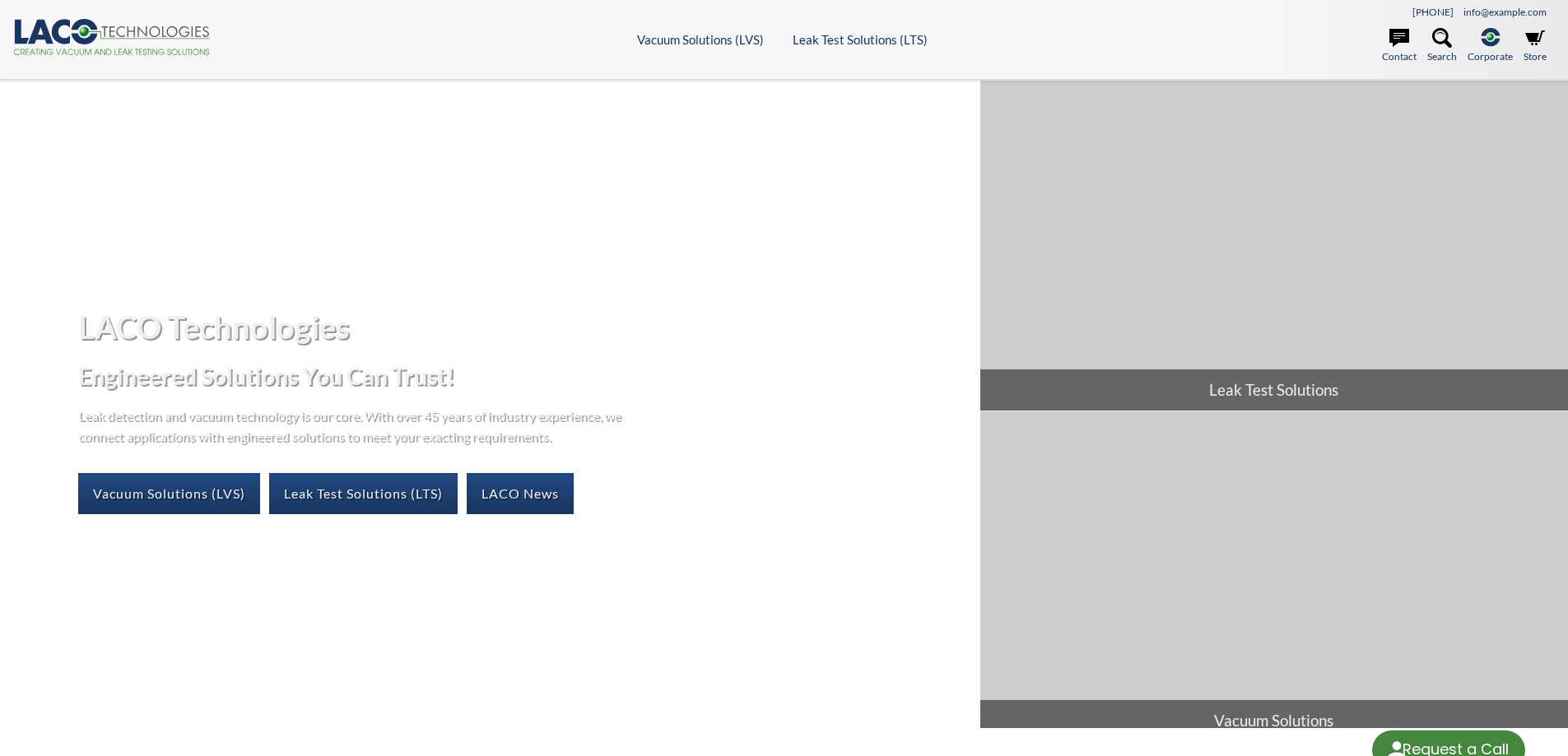 scroll, scrollTop: 0, scrollLeft: 0, axis: both 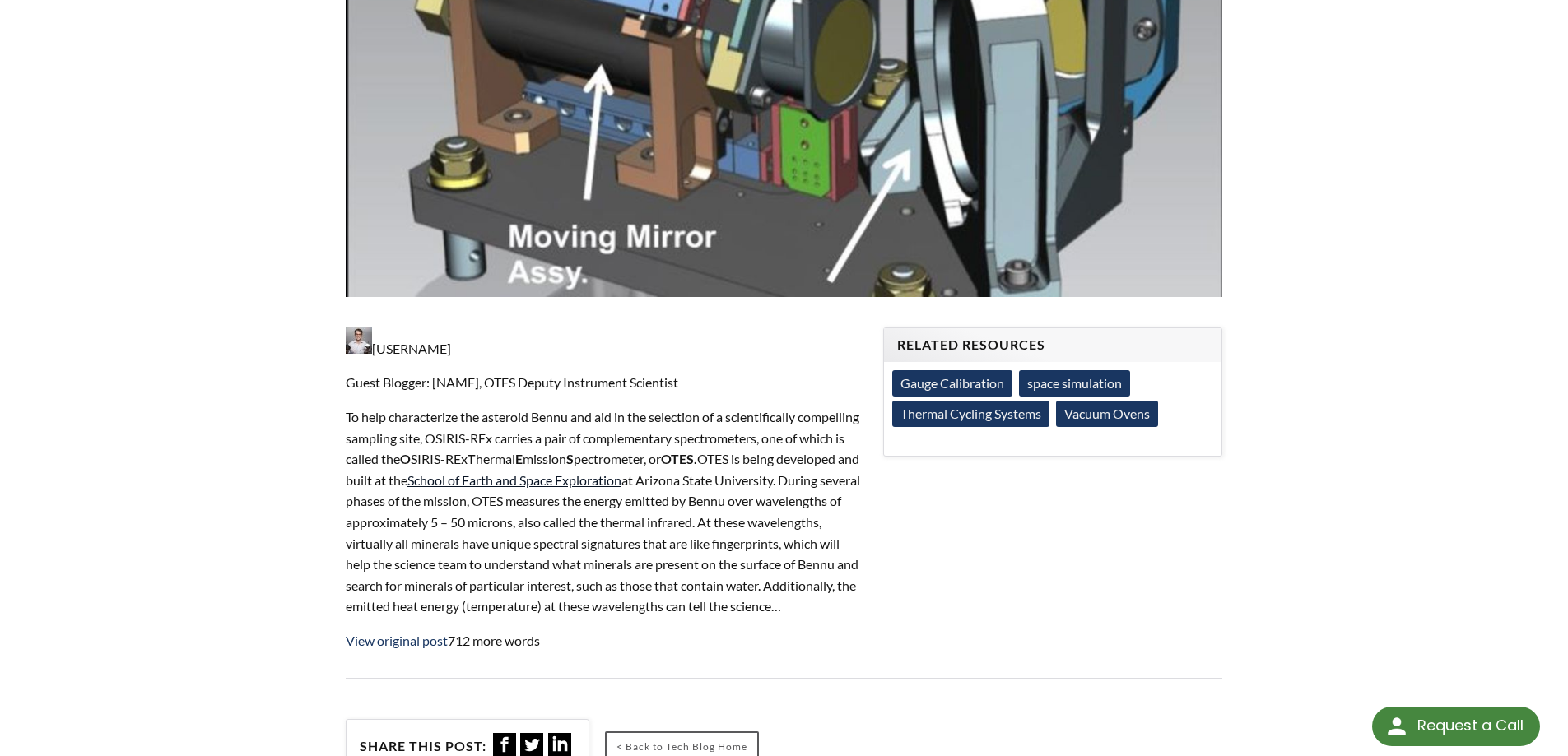 click on "School of Earth and Space Exploration" at bounding box center [514, 480] 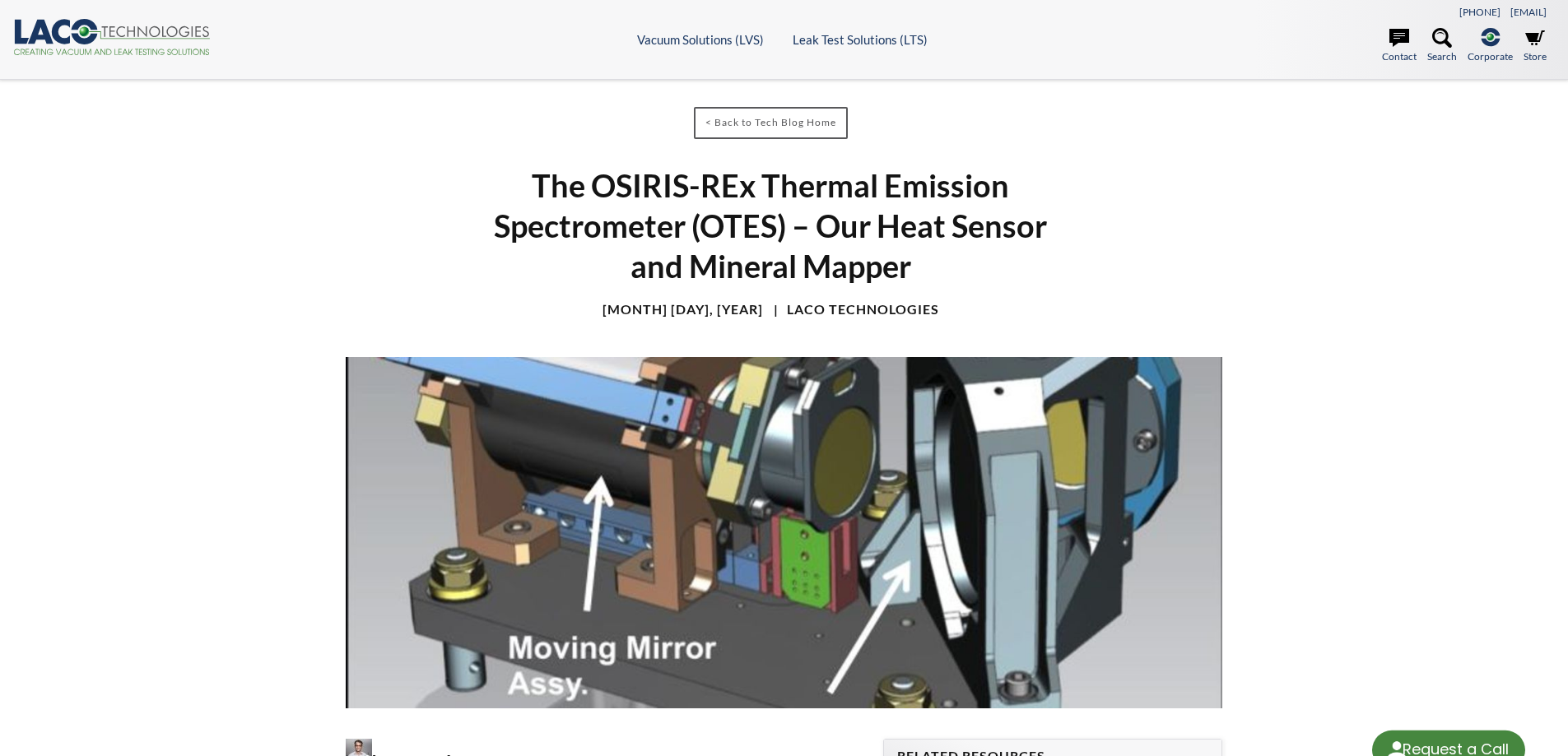 scroll, scrollTop: 0, scrollLeft: 0, axis: both 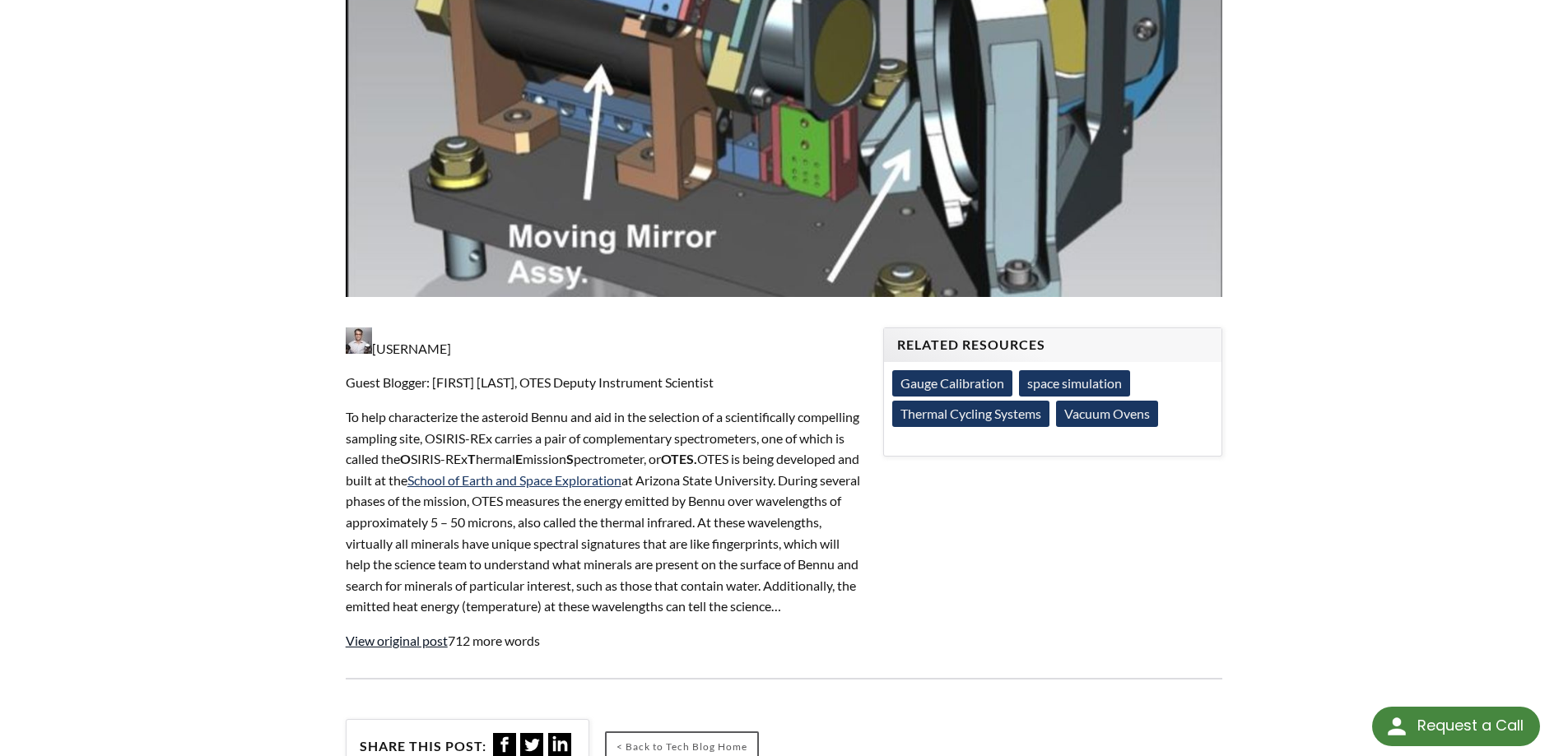 click on "View original post" at bounding box center [397, 640] 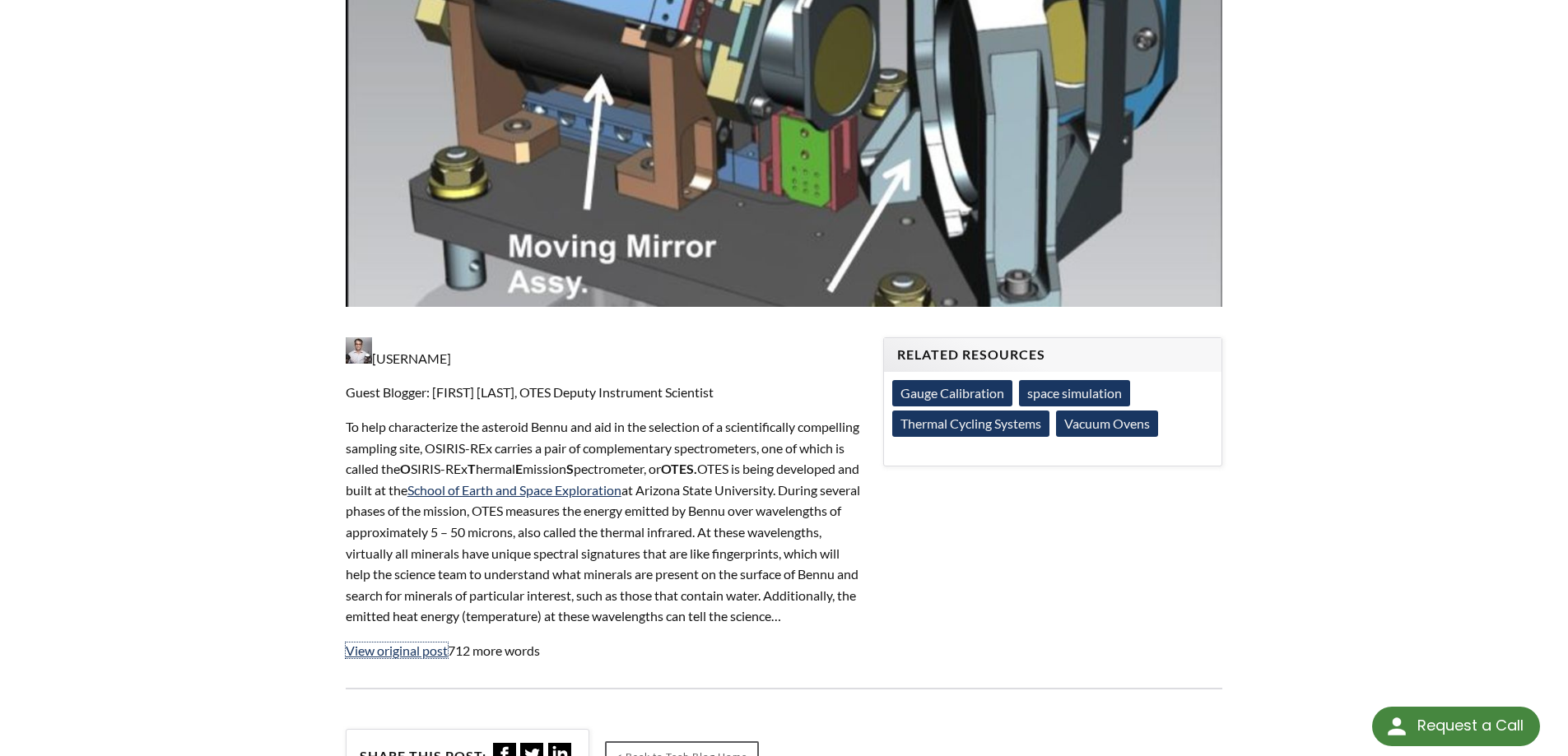 scroll, scrollTop: 411, scrollLeft: 0, axis: vertical 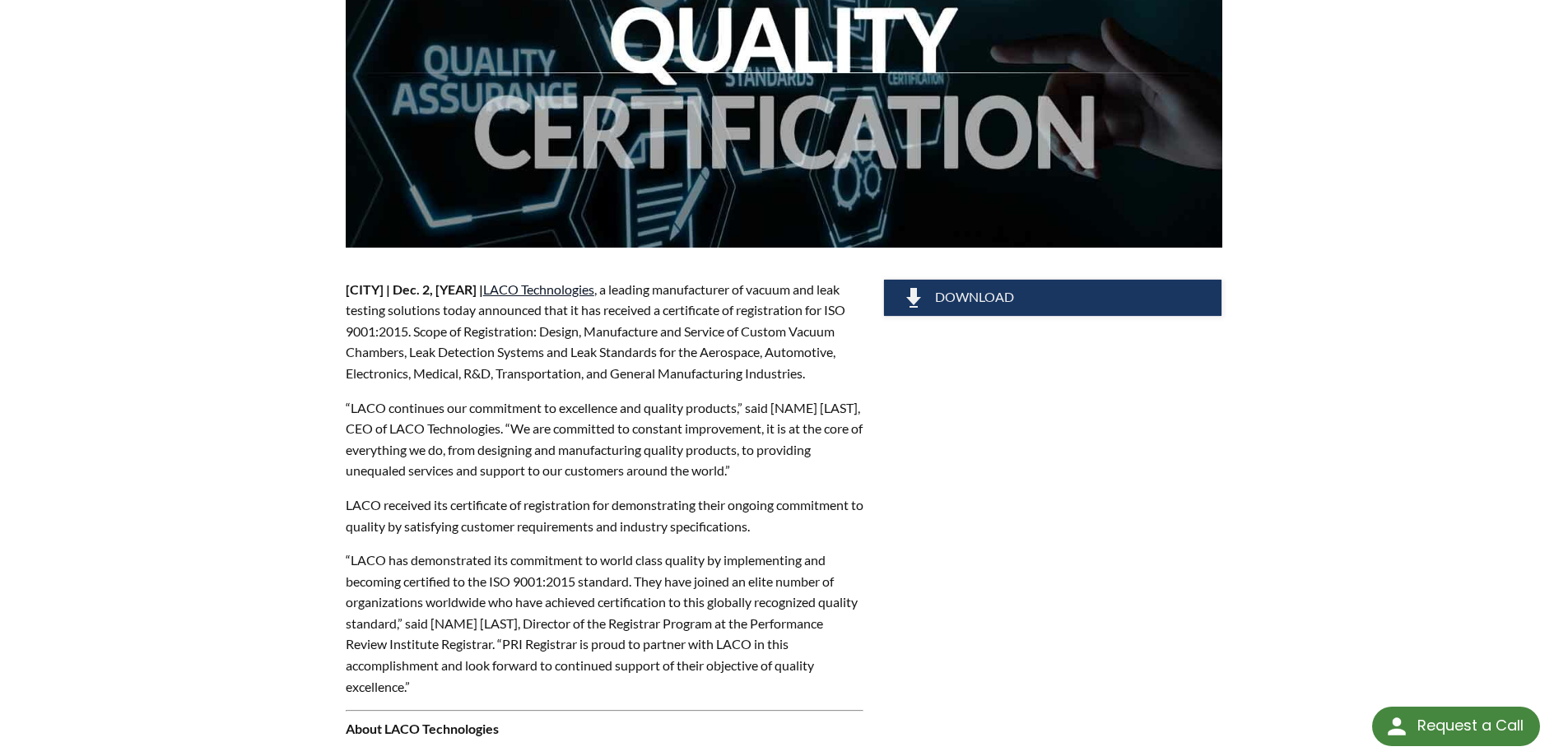 click on "LACO Technologies" at bounding box center (538, 289) 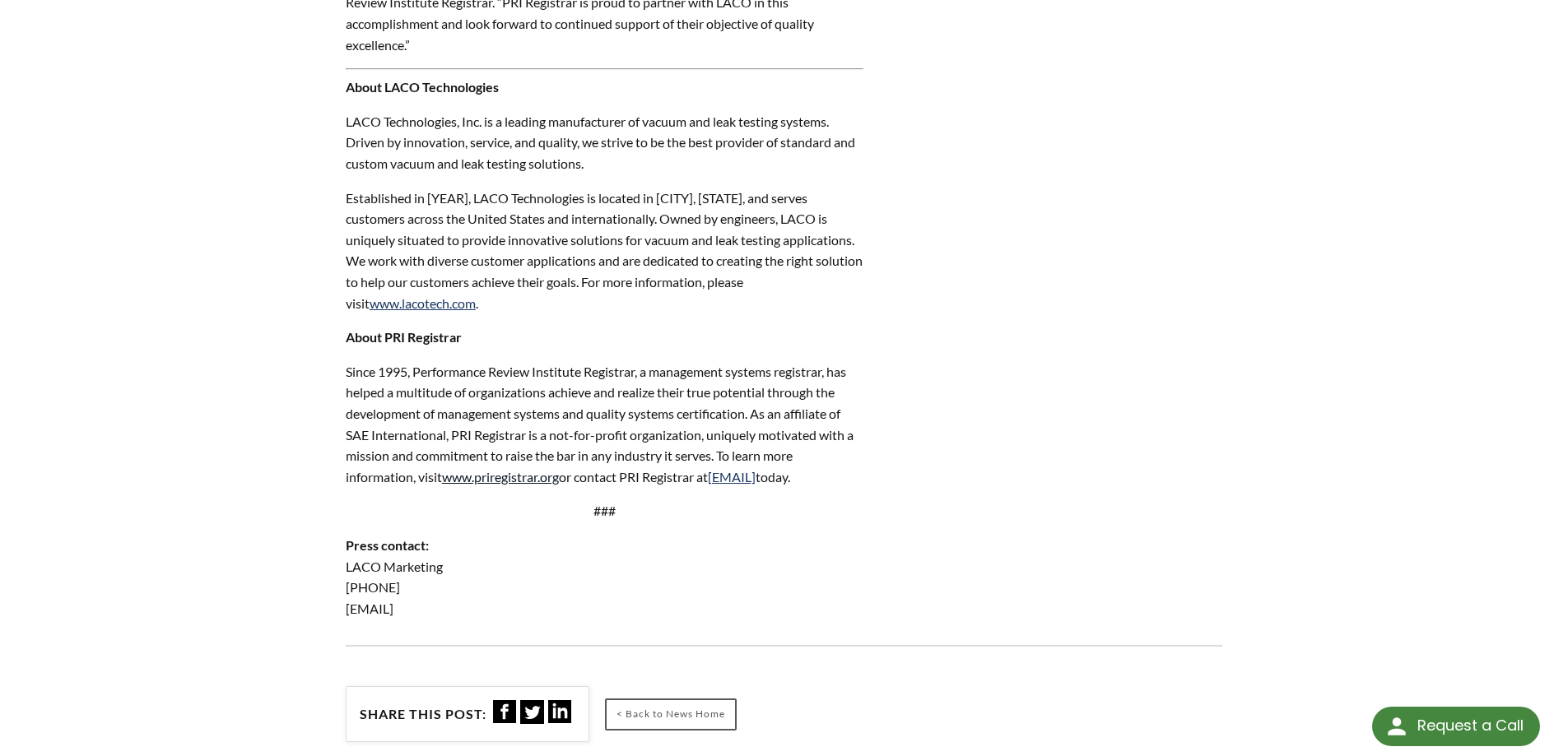 scroll, scrollTop: 1152, scrollLeft: 0, axis: vertical 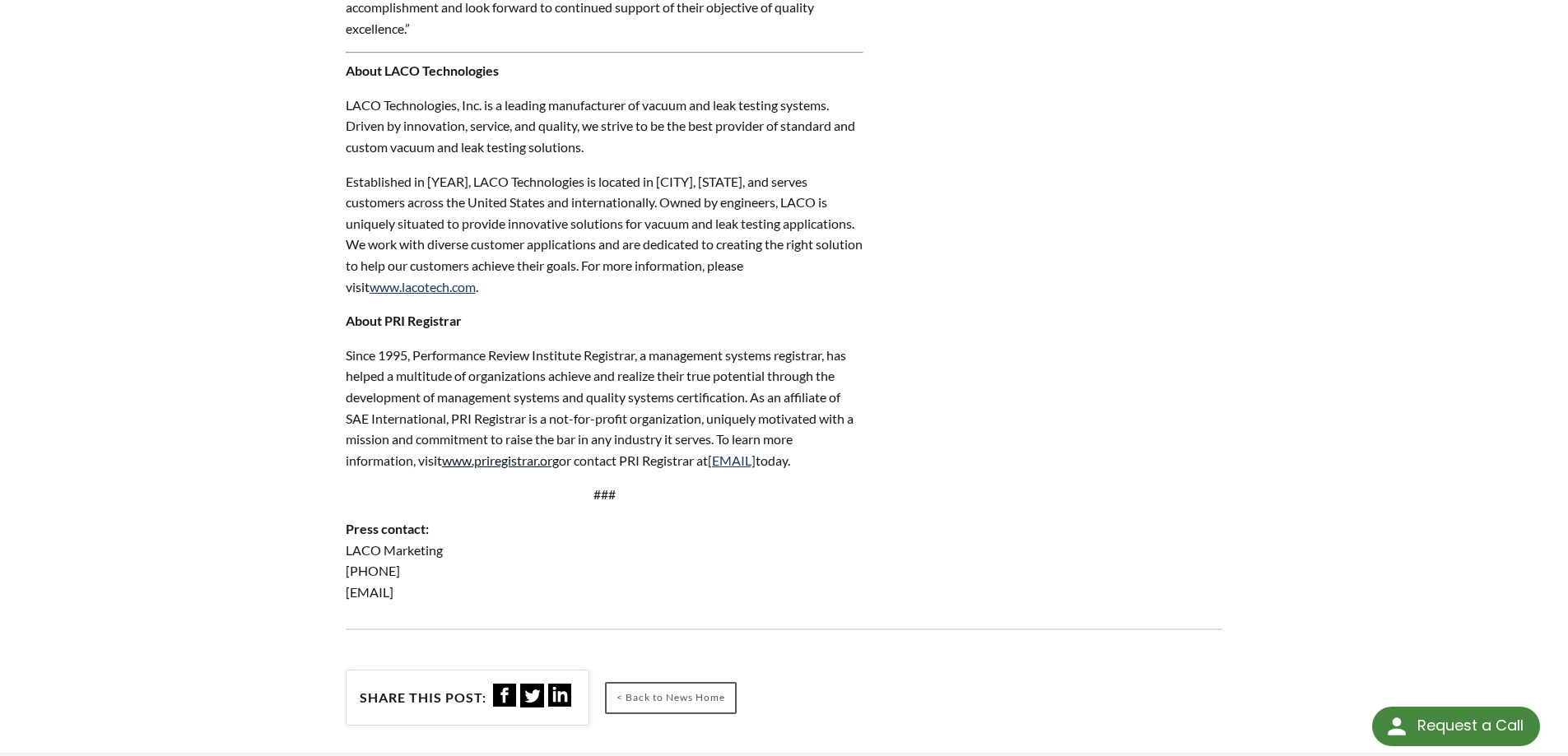 click on "www.priregistrar.org" at bounding box center (500, 460) 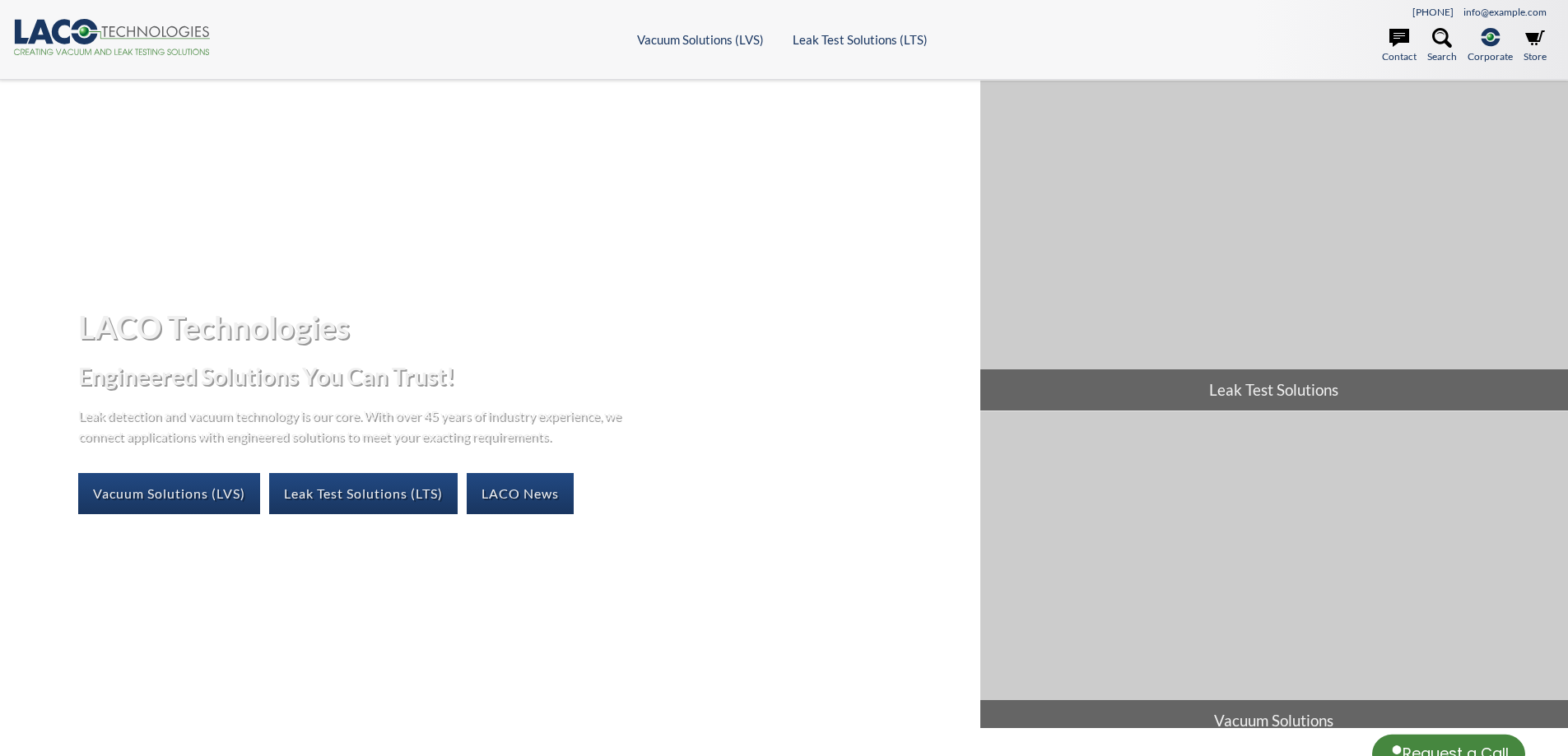 scroll, scrollTop: 0, scrollLeft: 0, axis: both 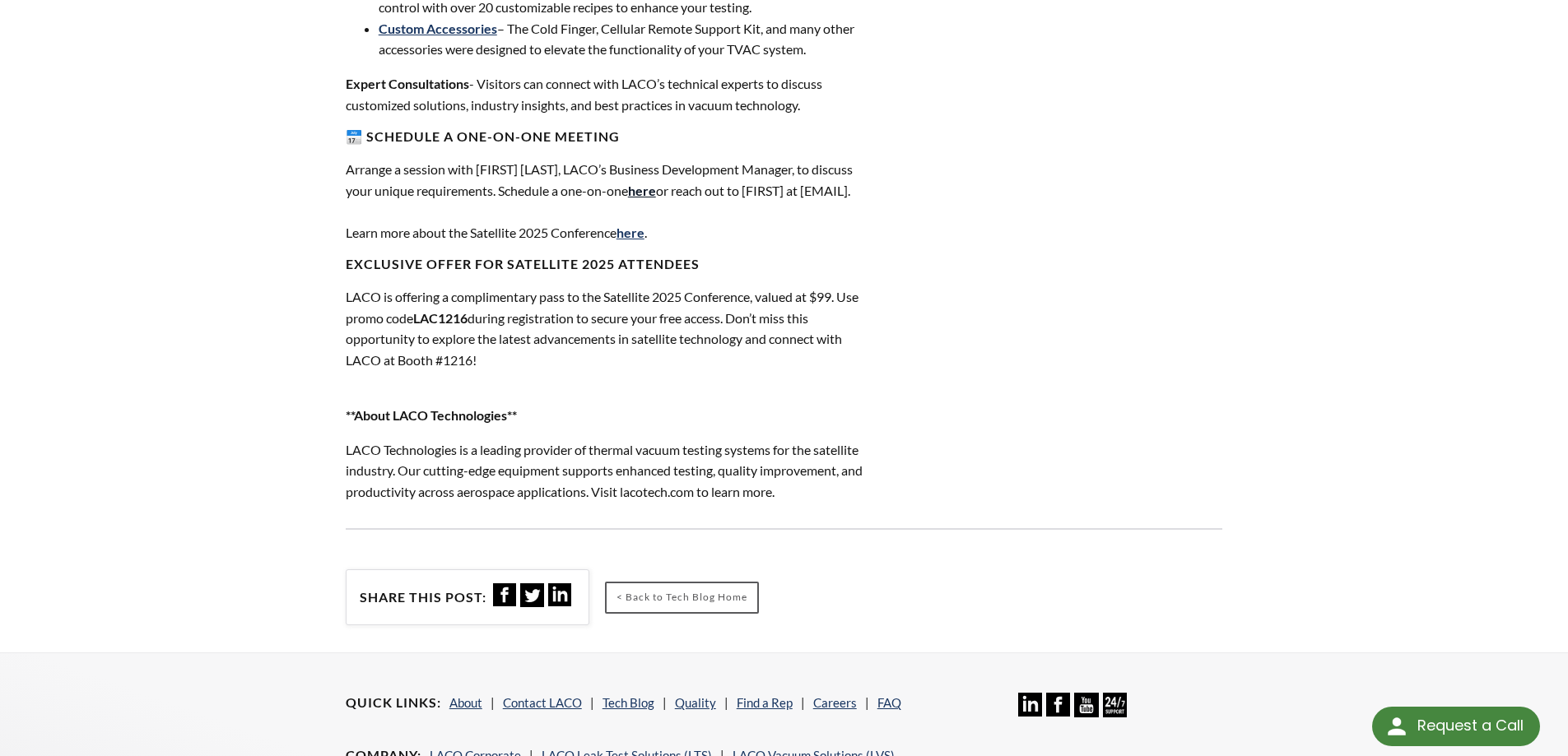 click on "here" at bounding box center [642, 190] 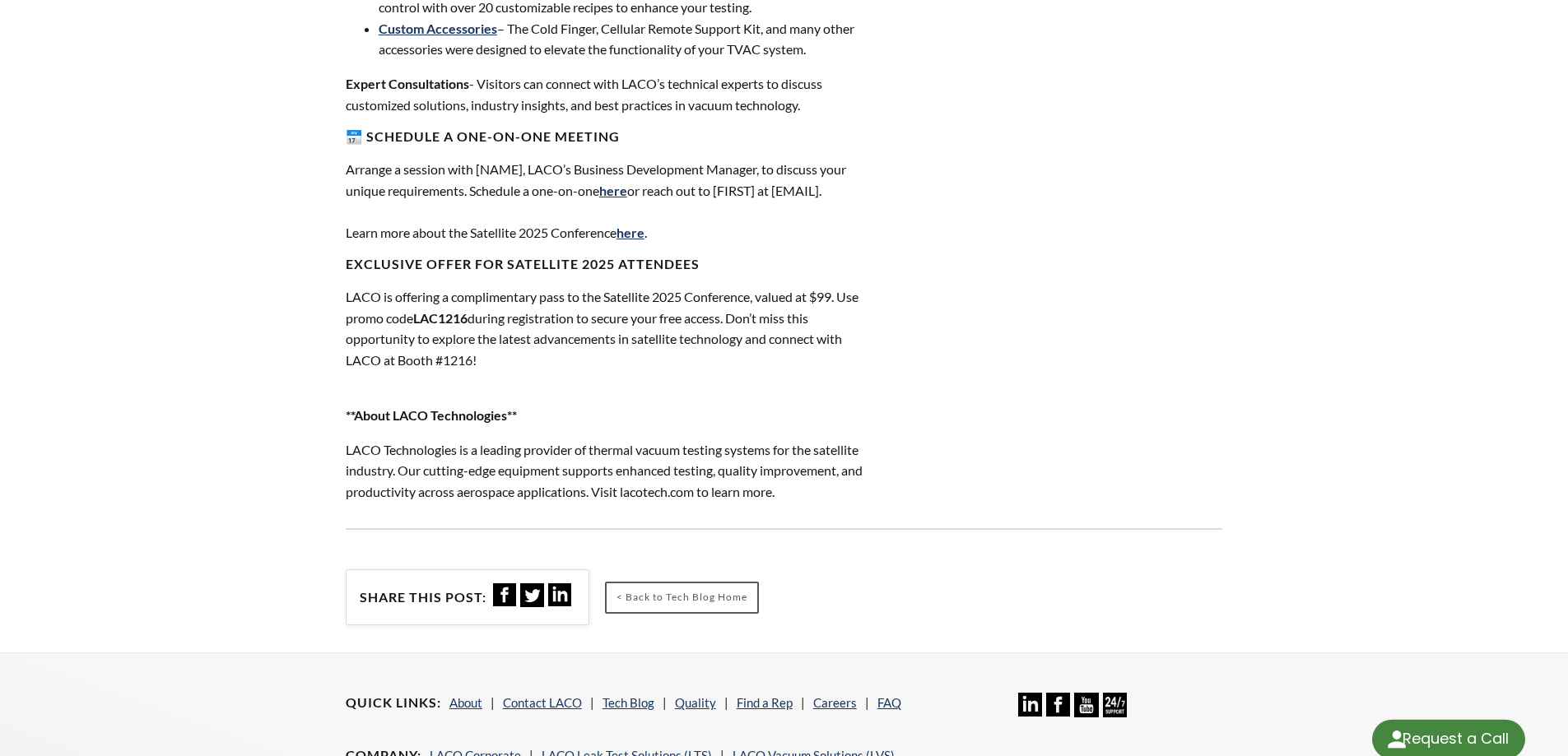 scroll, scrollTop: 0, scrollLeft: 0, axis: both 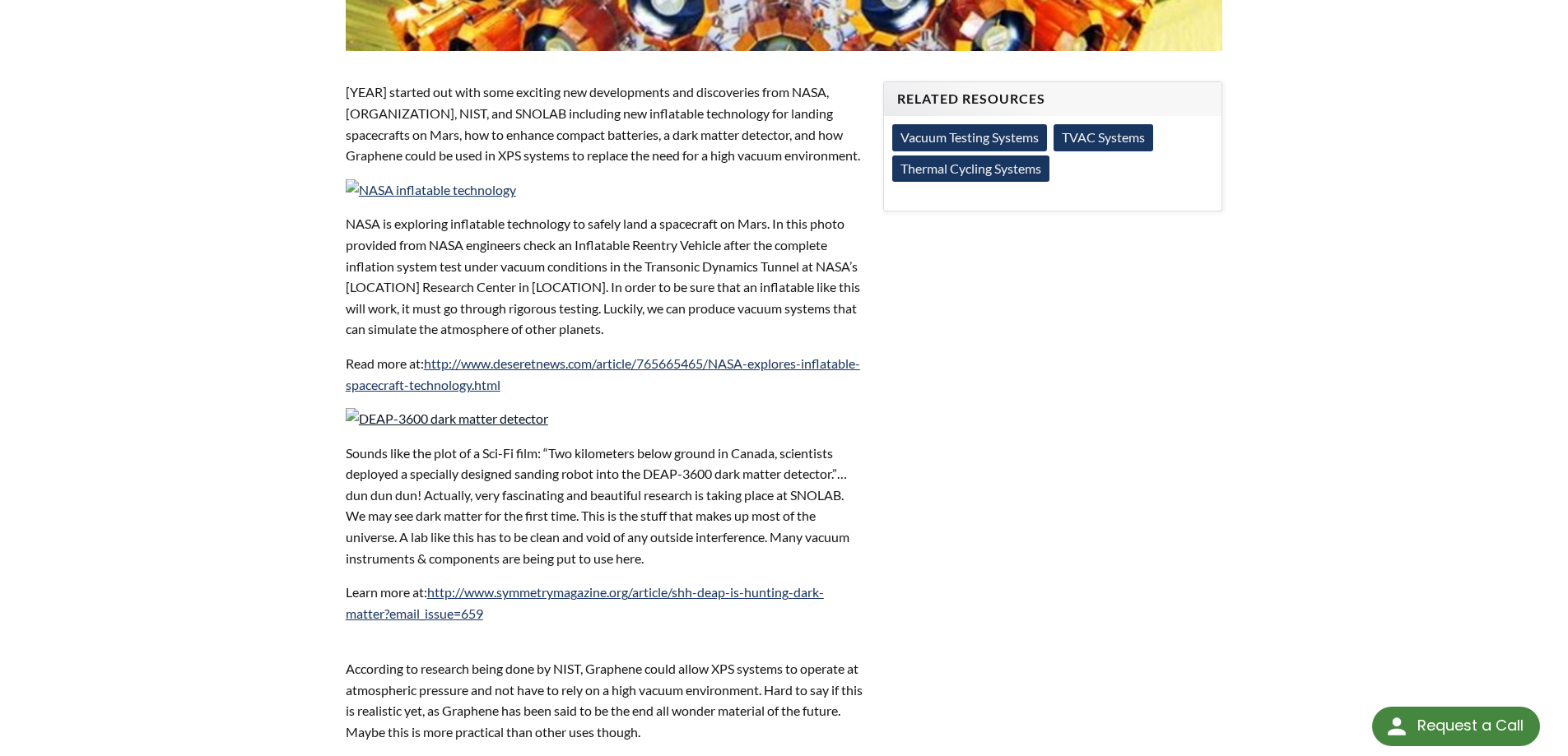 click at bounding box center (447, 419) 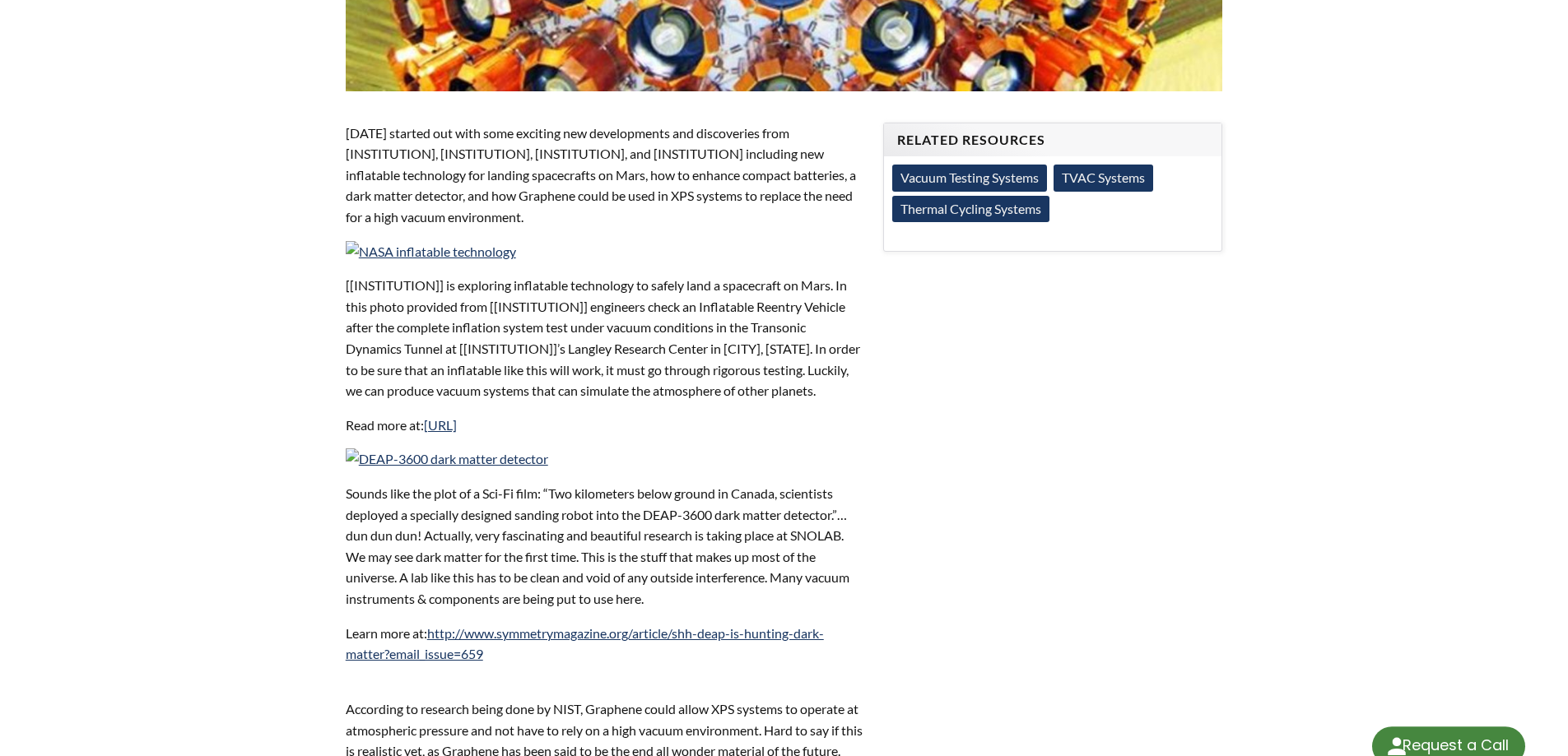 scroll, scrollTop: 0, scrollLeft: 0, axis: both 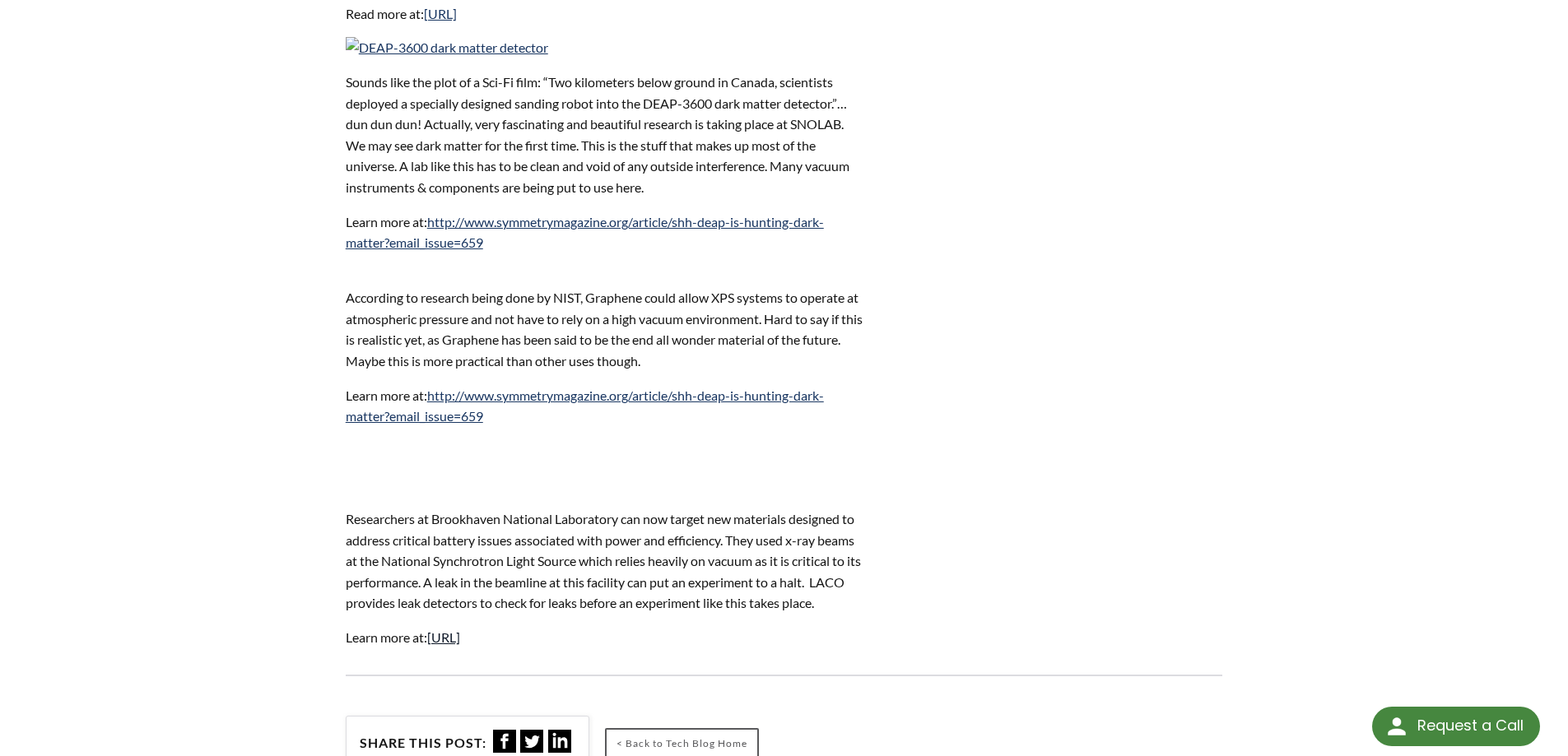 click on "http://www.rdmag.com/news/2015/01/compact-batteries-enhanced-spontaneous-silver-matrix-formations?et_cid=4356061&et_rid=781352749&location=top" at bounding box center [444, 637] 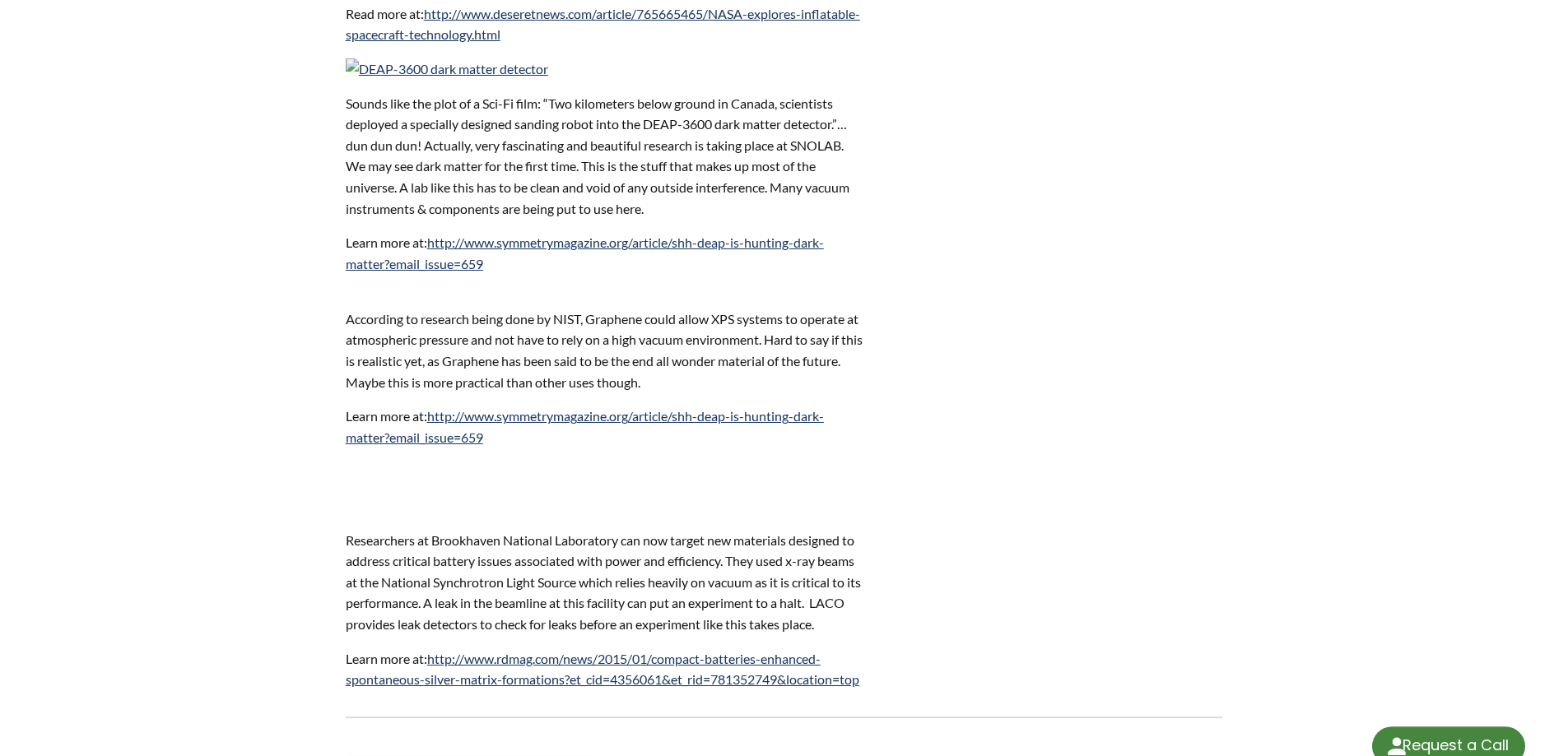 scroll, scrollTop: 0, scrollLeft: 0, axis: both 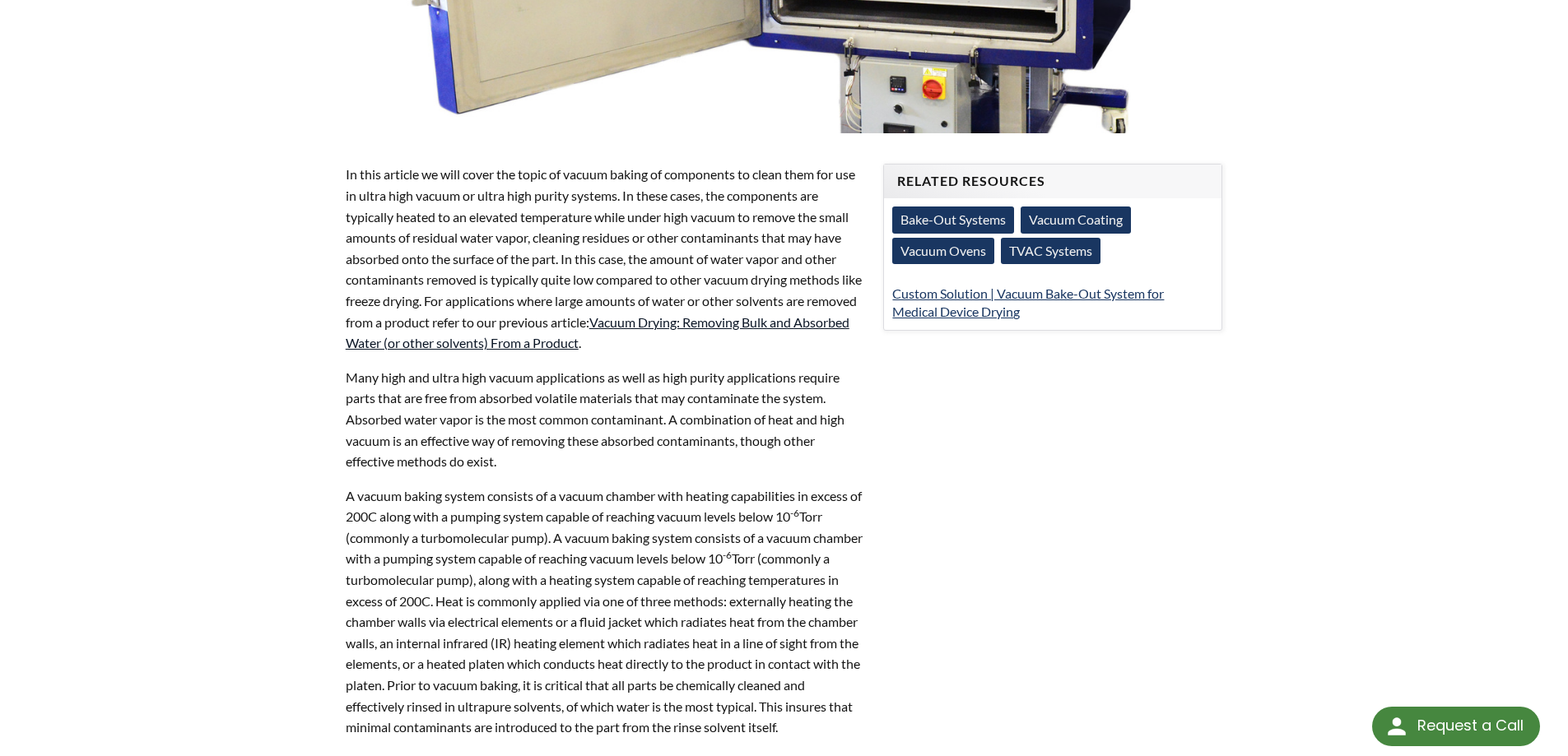 click on "Vacuum Drying: Removing Bulk and Absorbed Water (or other solvents) From a Product" at bounding box center [598, 332] 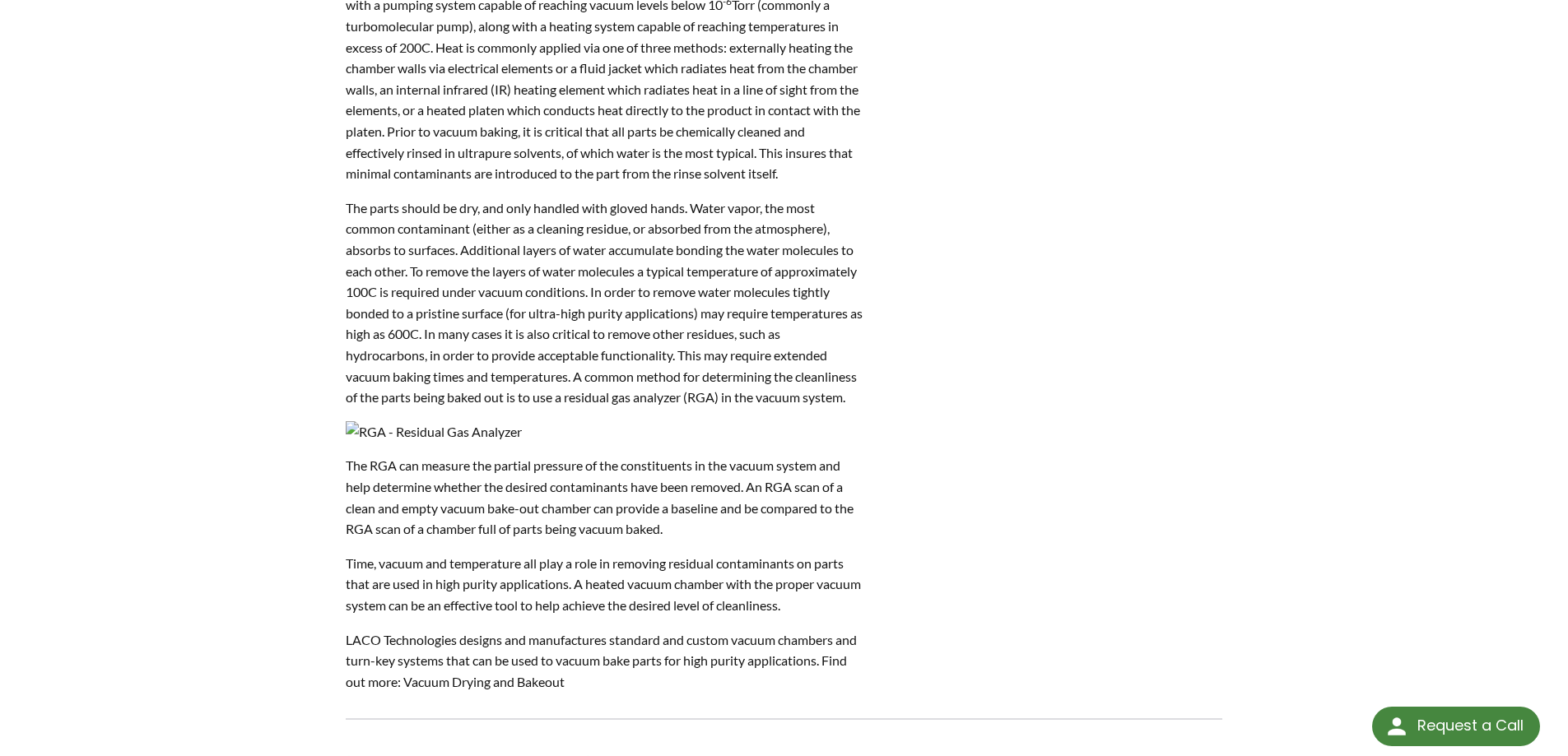 scroll, scrollTop: 1152, scrollLeft: 0, axis: vertical 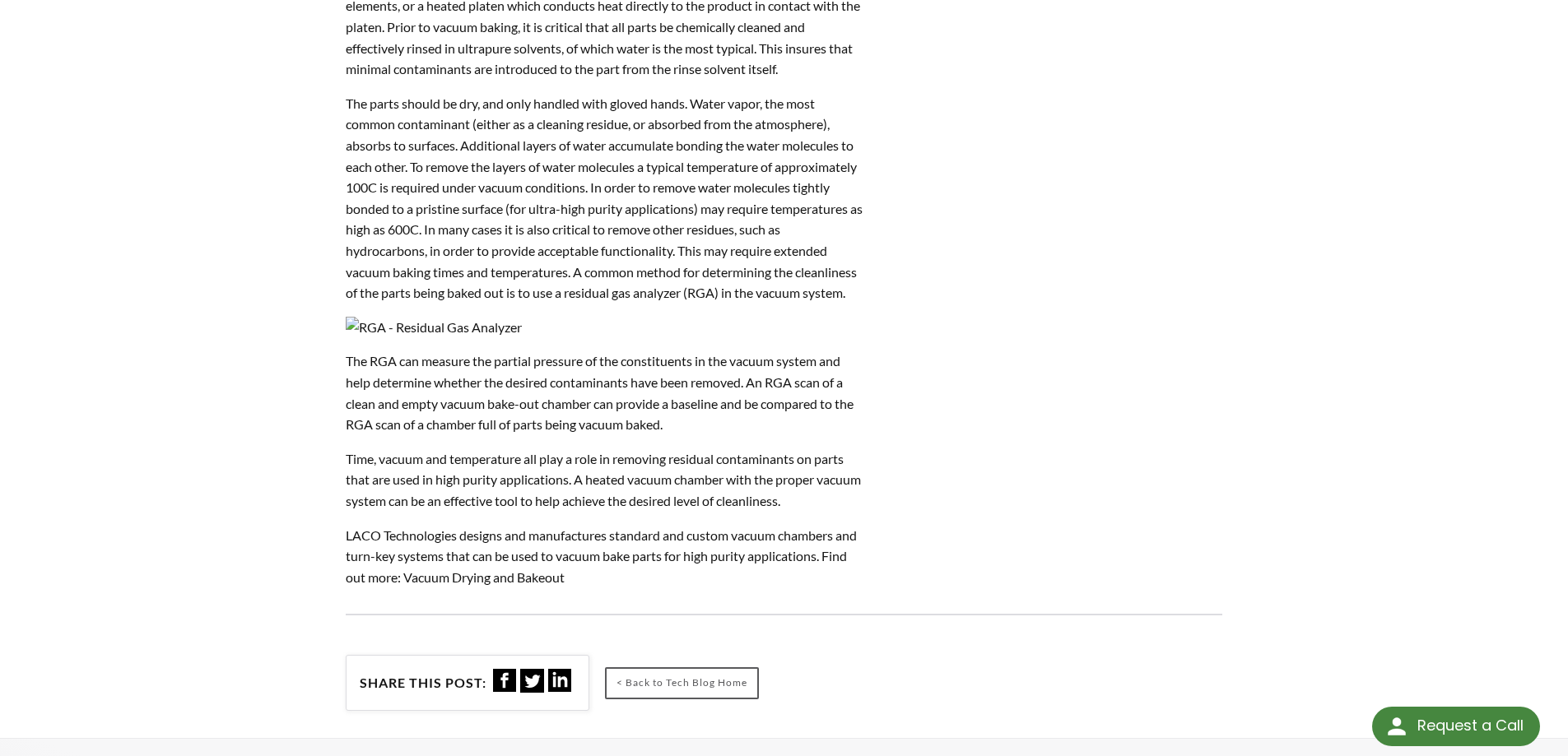 click at bounding box center (434, 327) 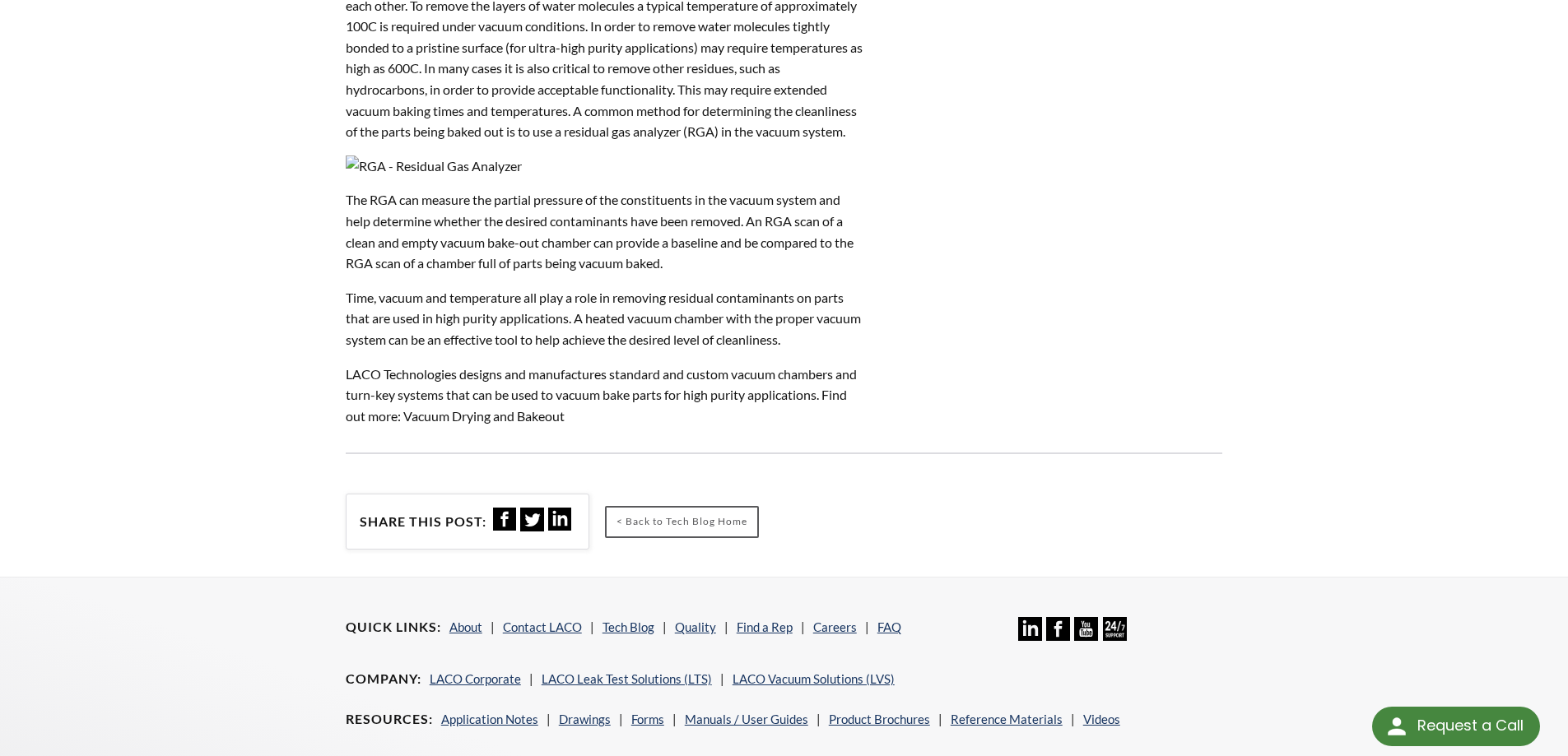scroll, scrollTop: 1228, scrollLeft: 0, axis: vertical 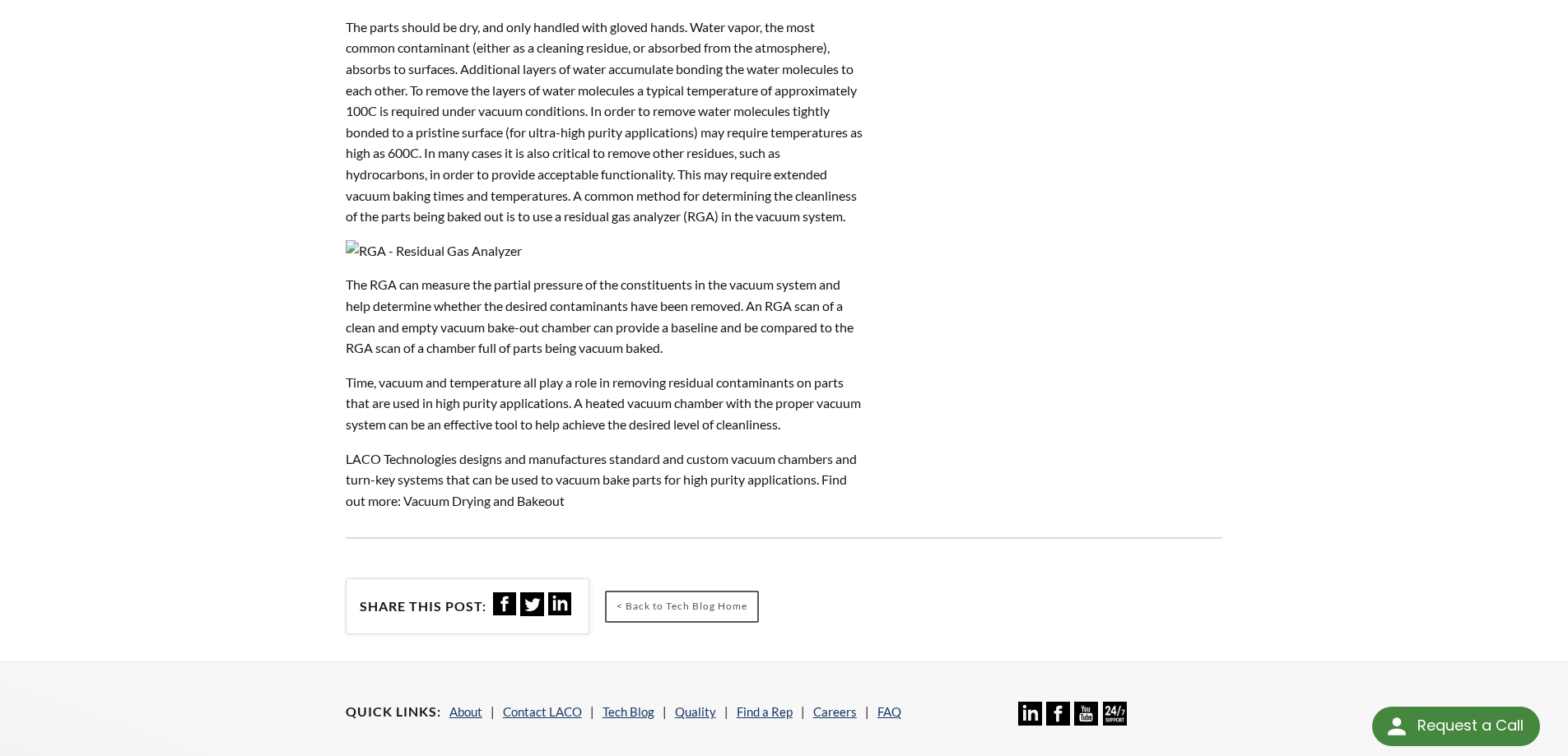 click at bounding box center (434, 251) 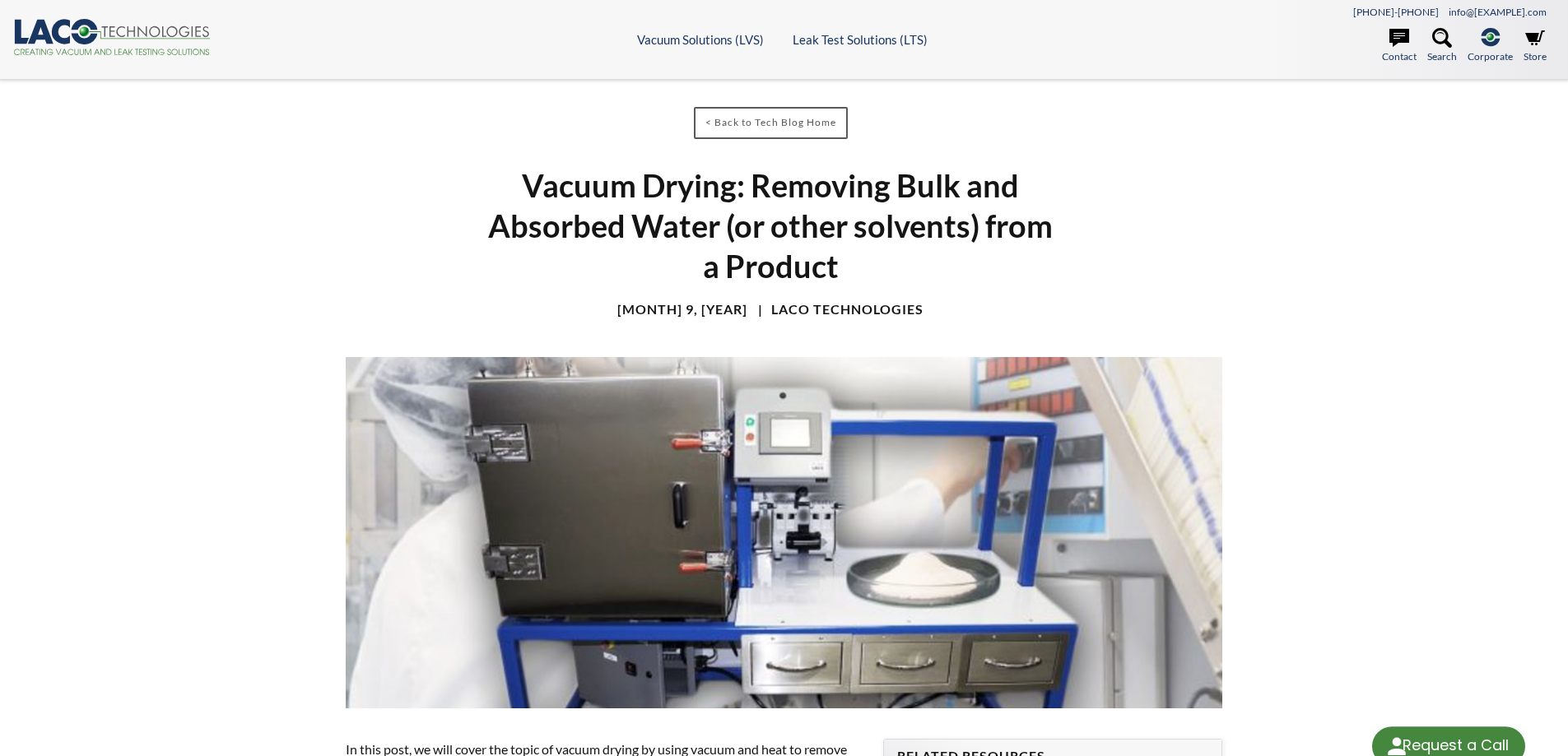 scroll, scrollTop: 0, scrollLeft: 0, axis: both 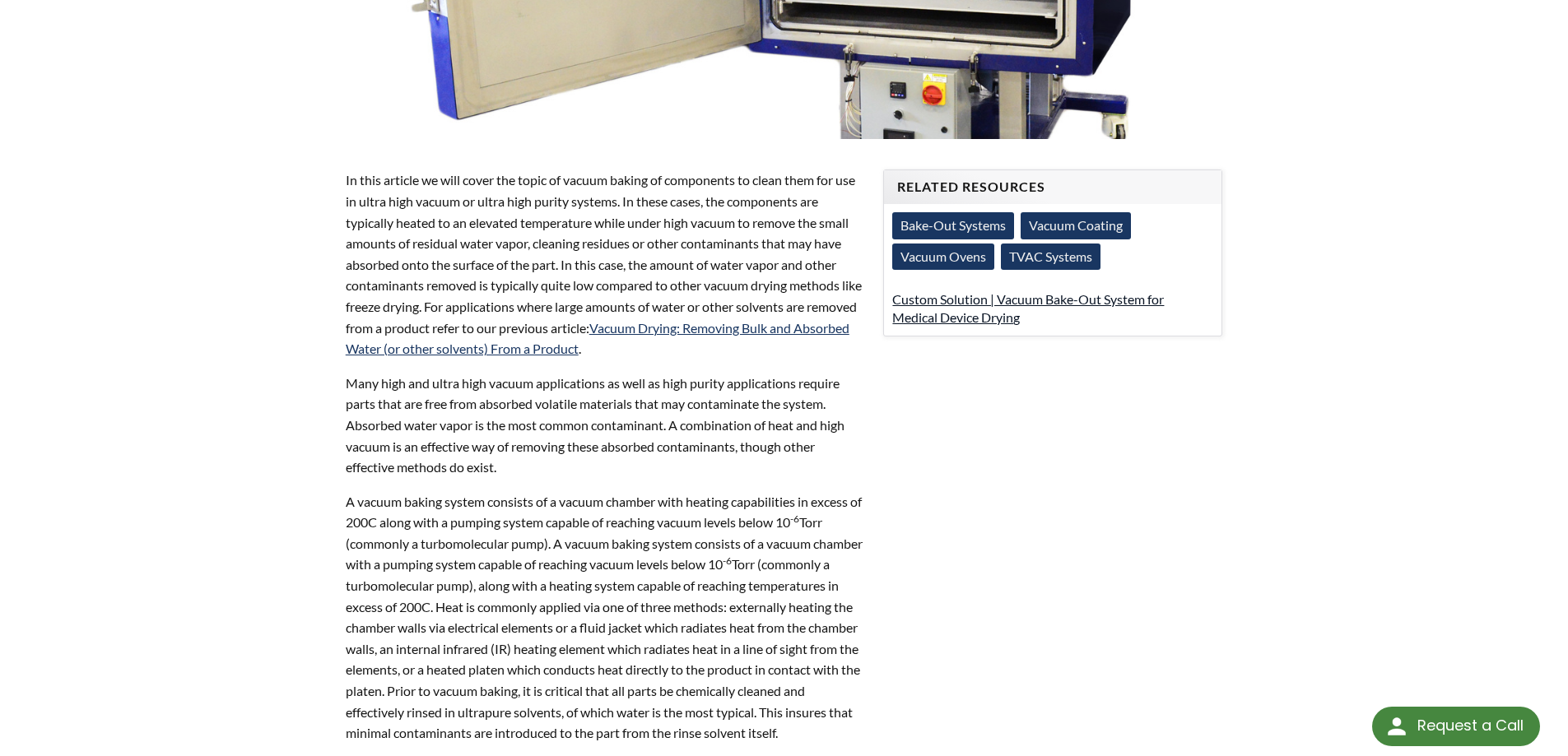 click on "Custom Solution | Vacuum Bake-Out System for Medical Device Drying" at bounding box center (1028, 308) 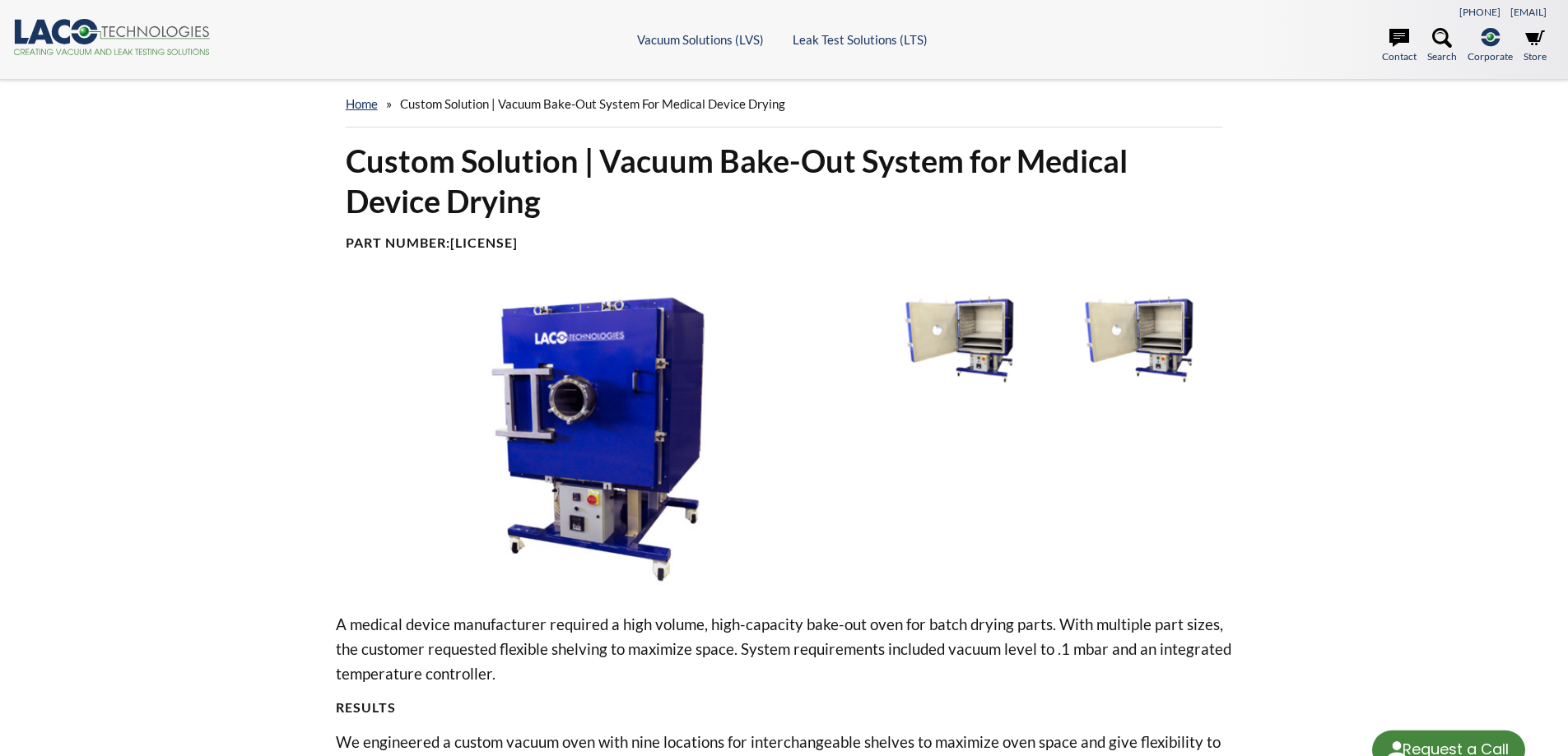 scroll, scrollTop: 0, scrollLeft: 0, axis: both 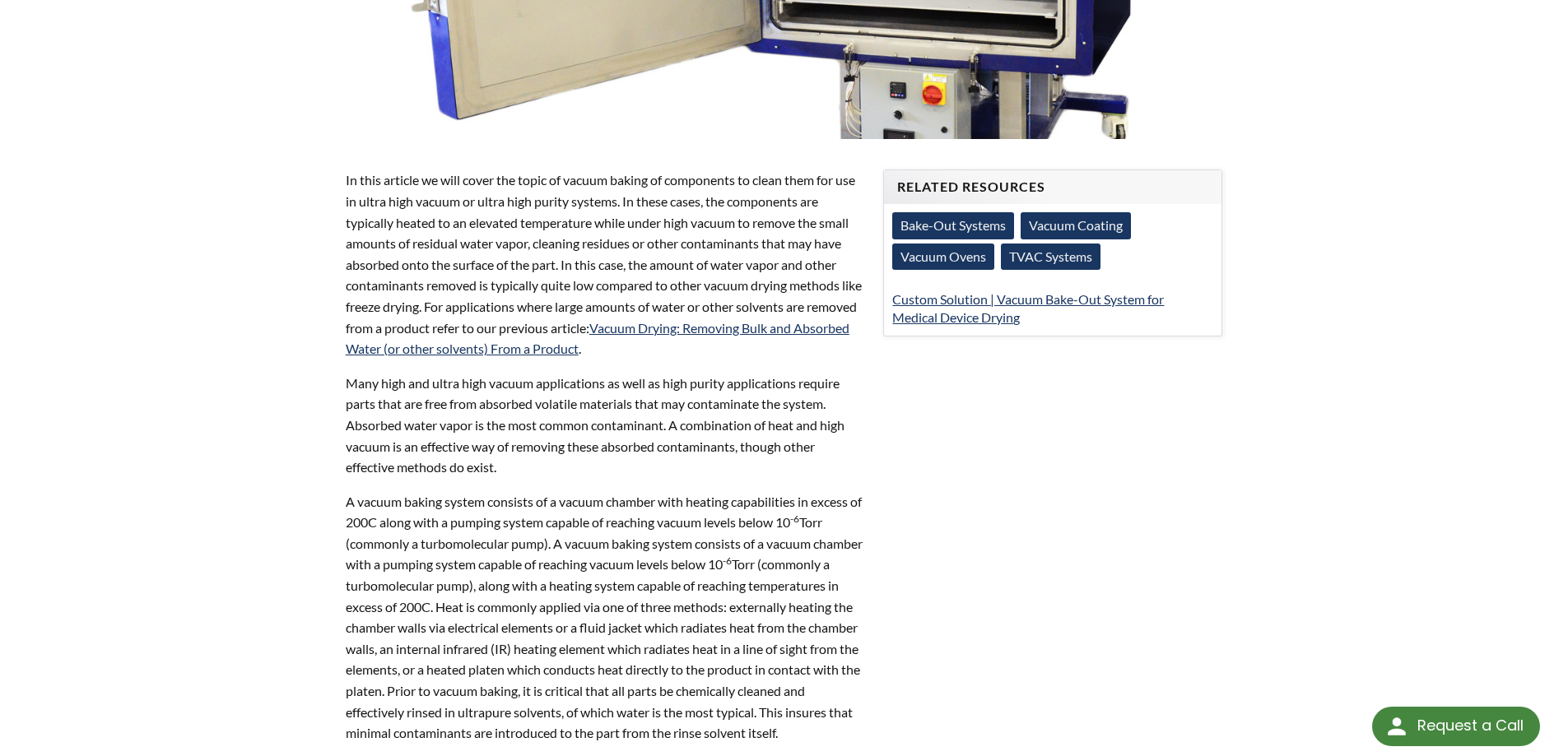 click on "Bake-Out Systems" at bounding box center [953, 225] 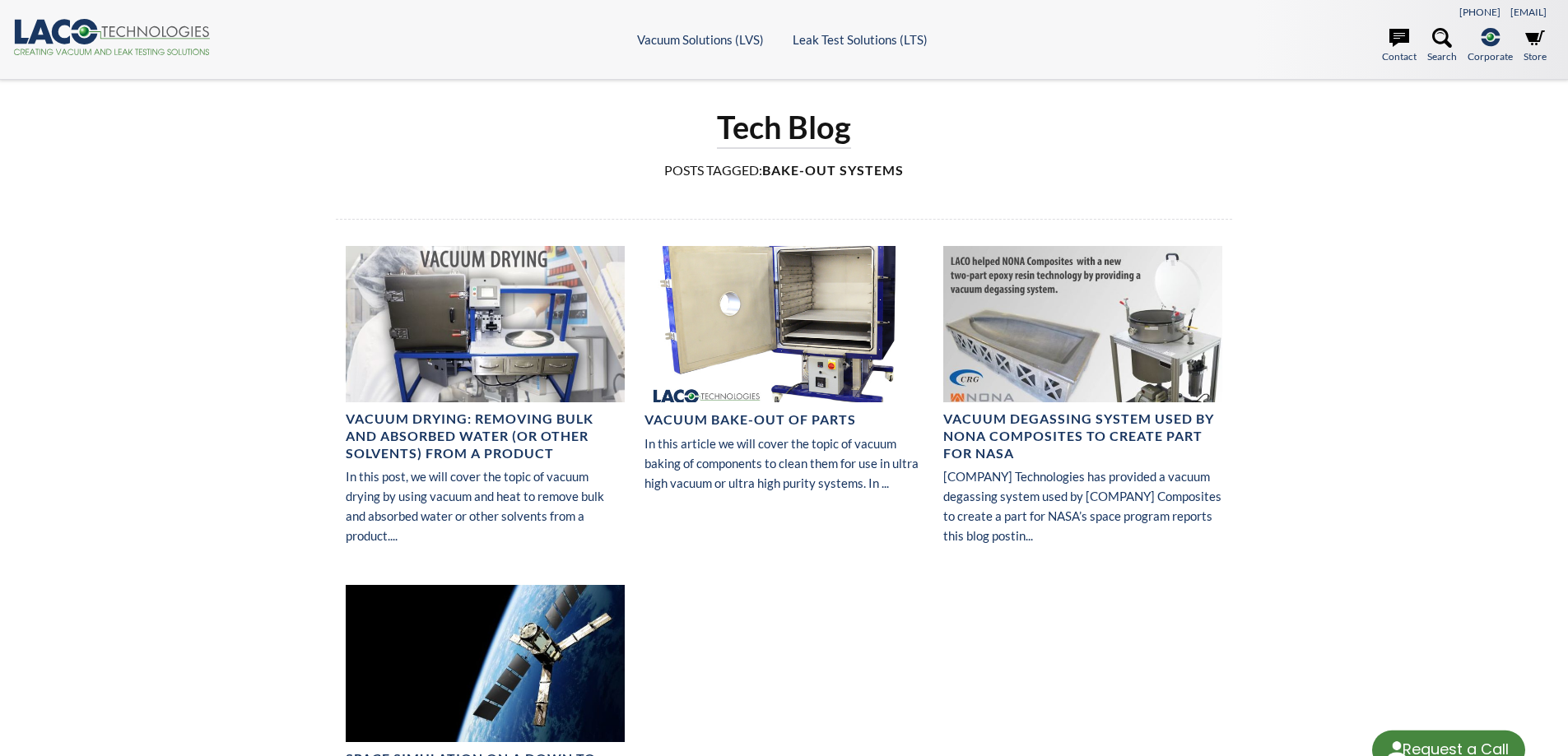 scroll, scrollTop: 0, scrollLeft: 0, axis: both 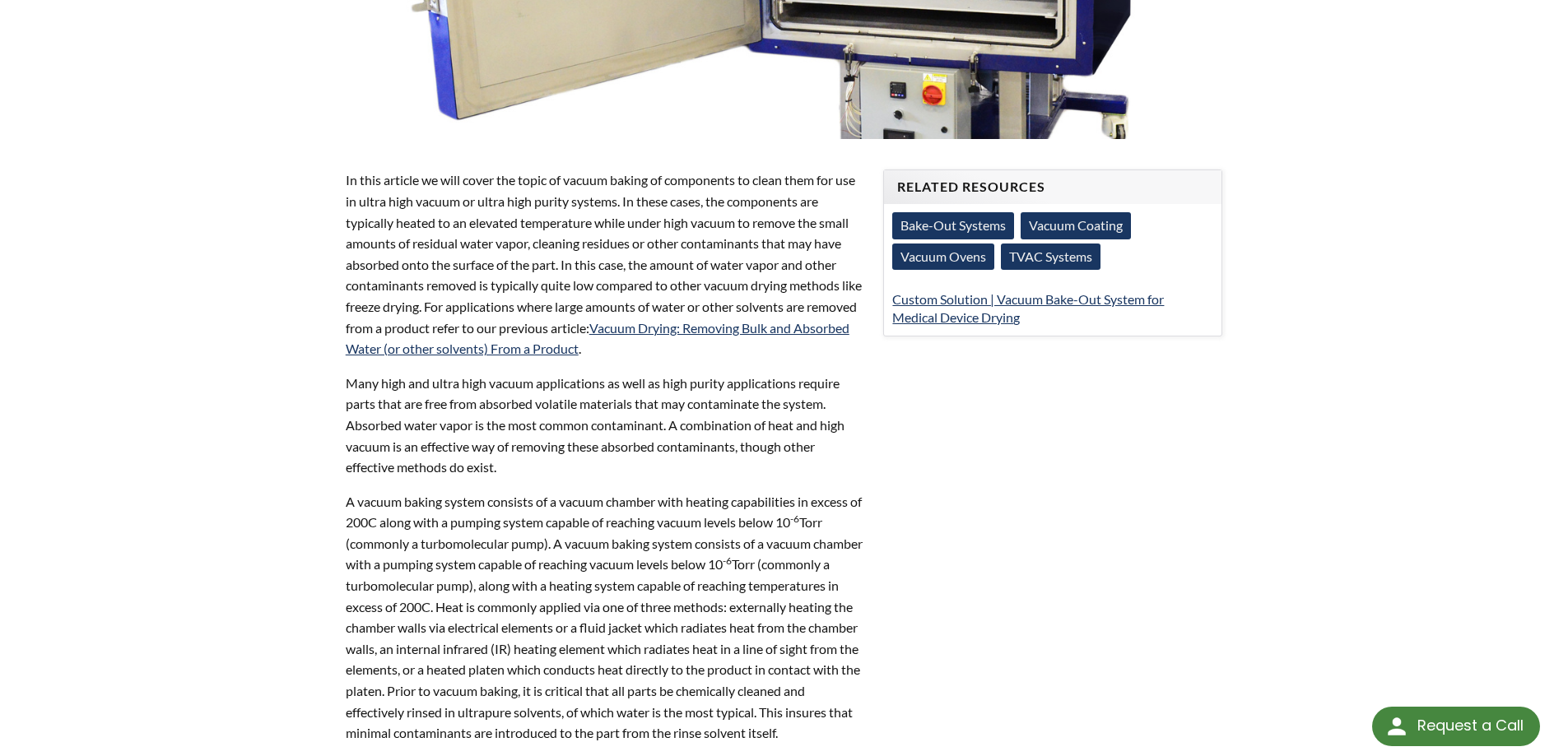 click on "Vacuum Coating" at bounding box center (1076, 225) 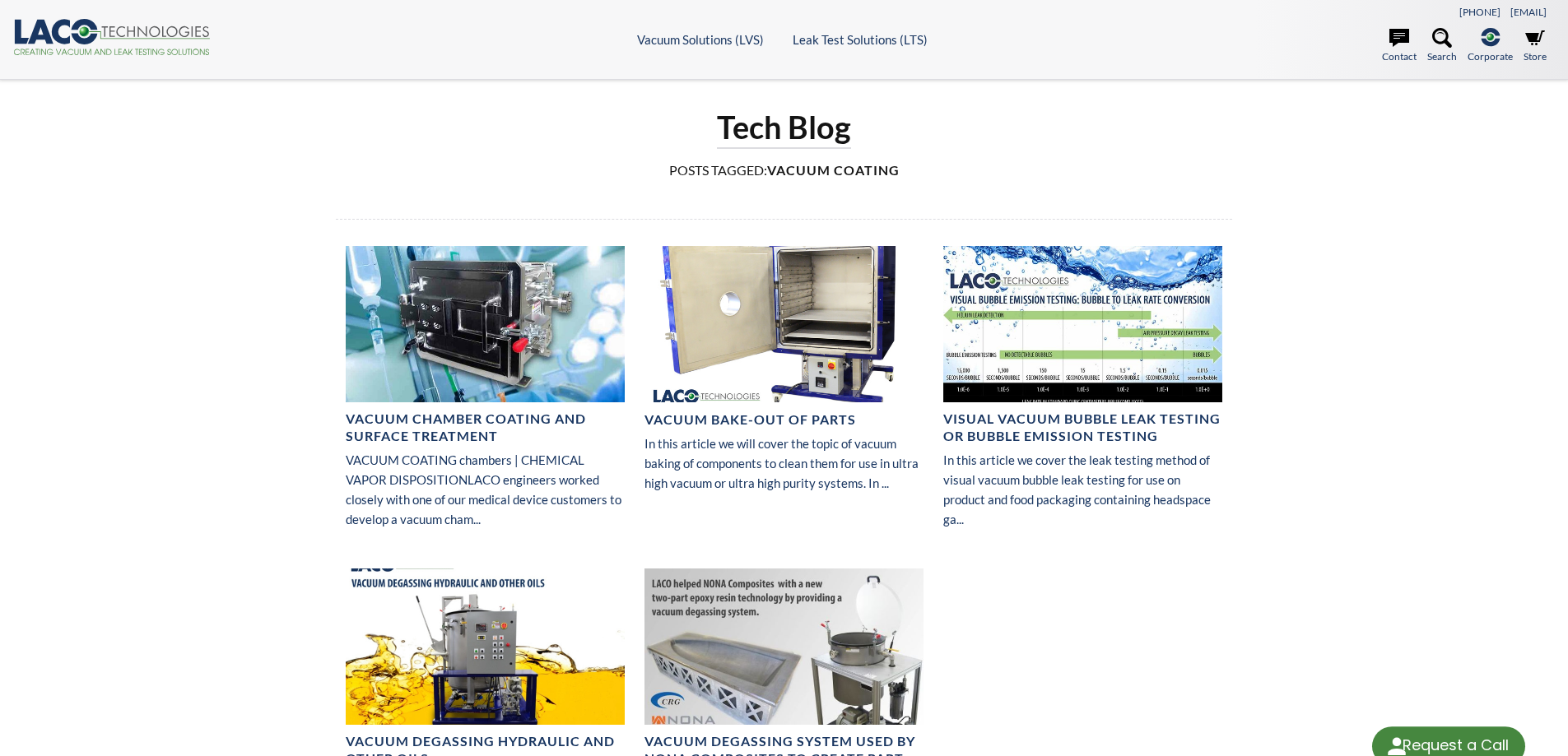 scroll, scrollTop: 0, scrollLeft: 0, axis: both 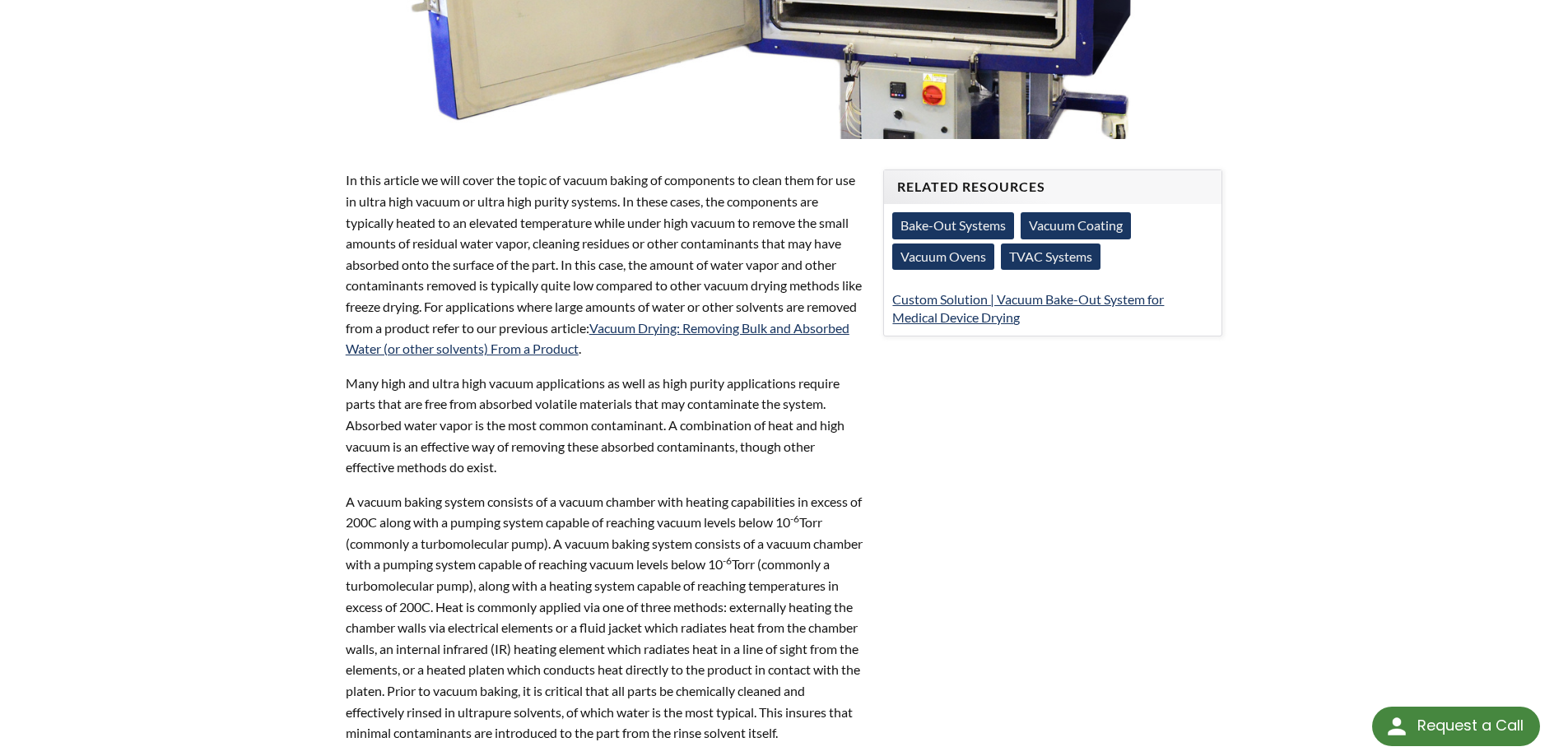 click on "Vacuum Ovens" at bounding box center (943, 257) 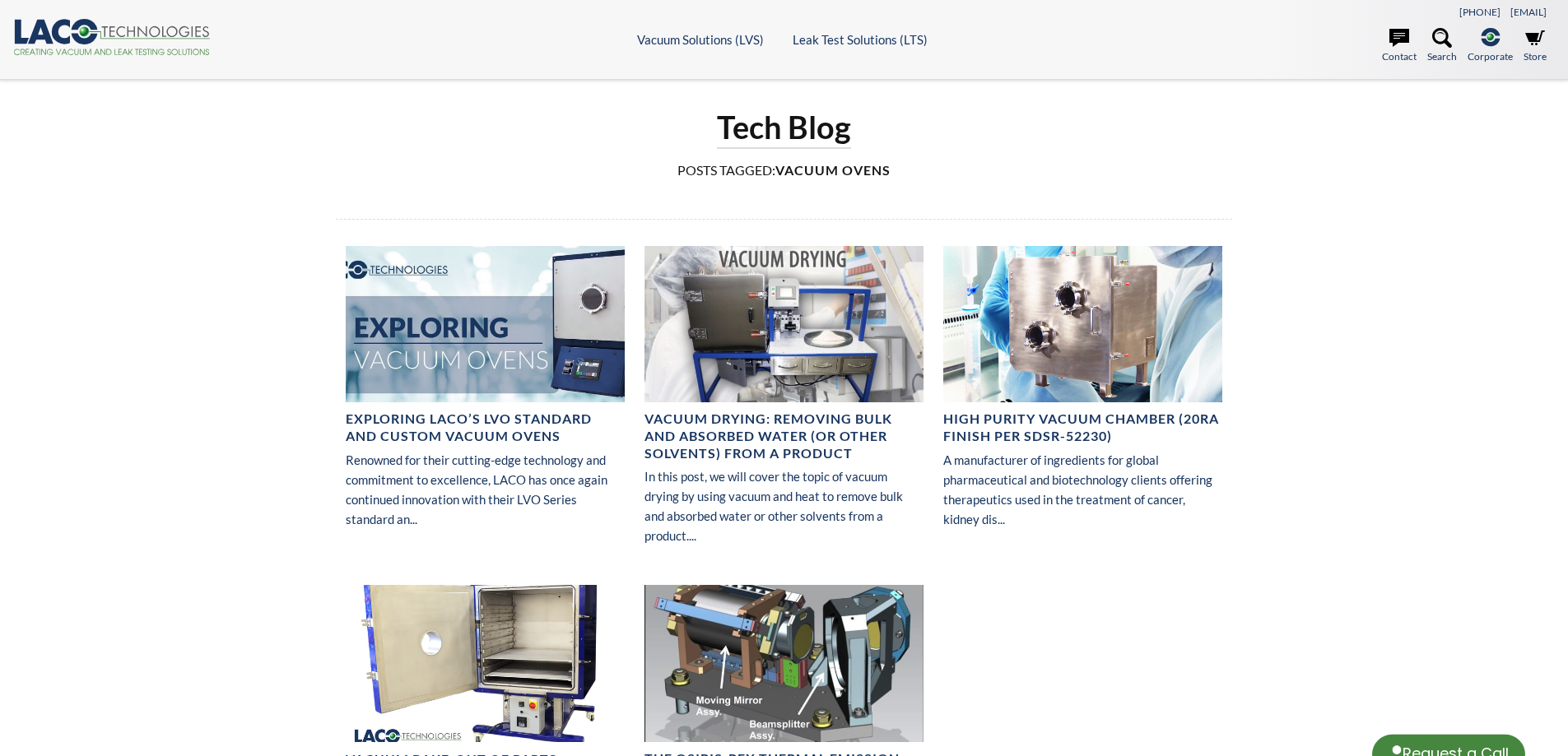 scroll, scrollTop: 0, scrollLeft: 0, axis: both 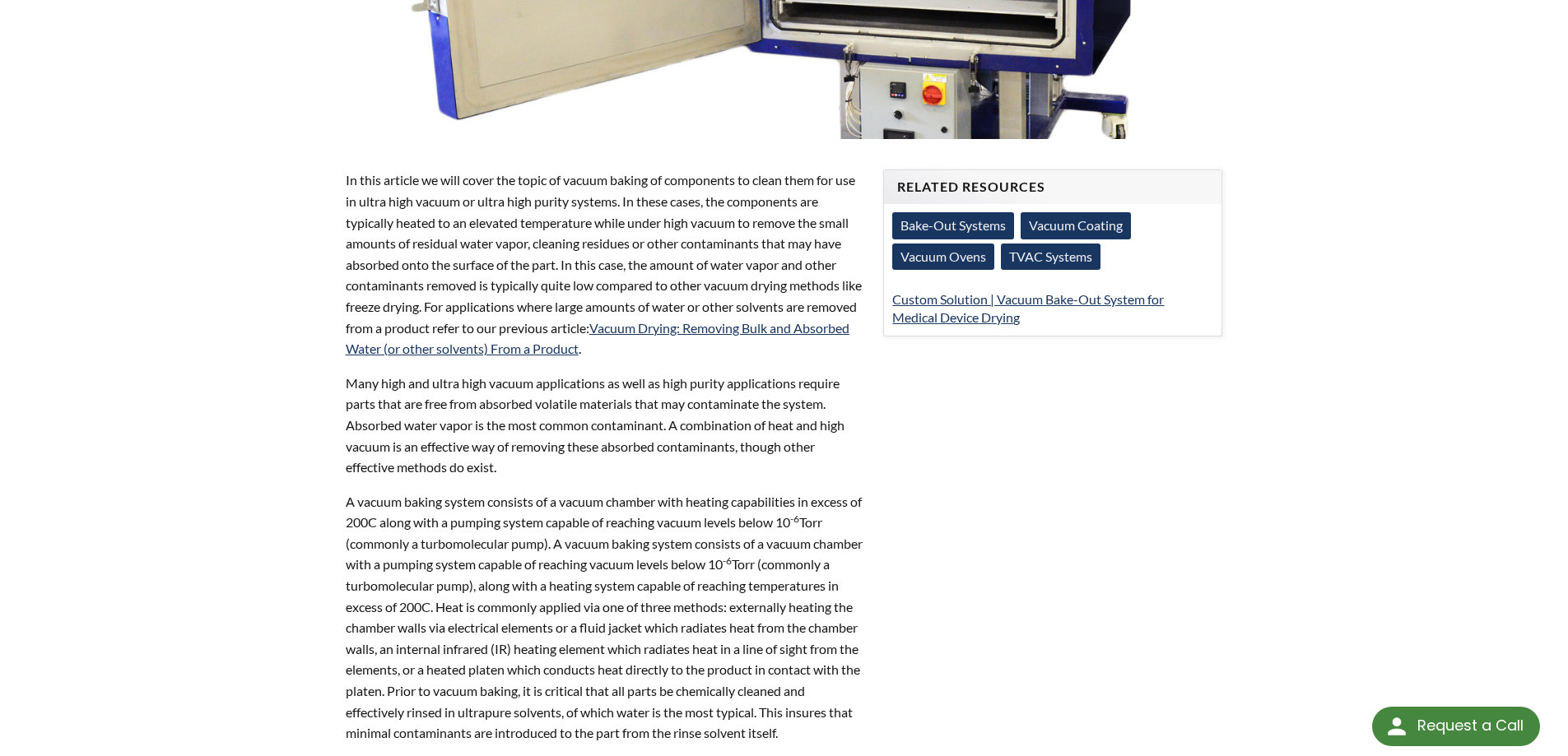 click on "TVAC Systems" at bounding box center (1050, 257) 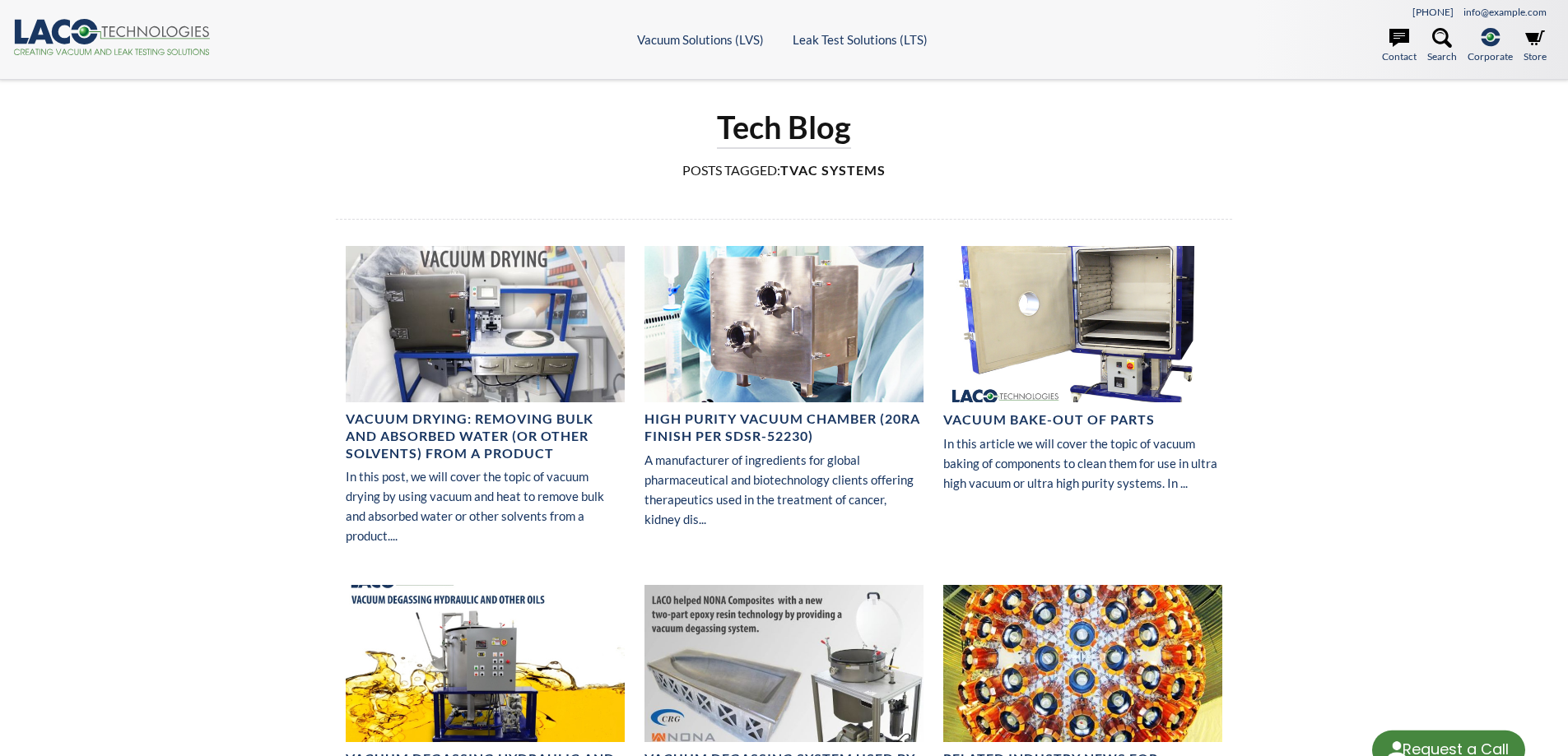 scroll, scrollTop: 0, scrollLeft: 0, axis: both 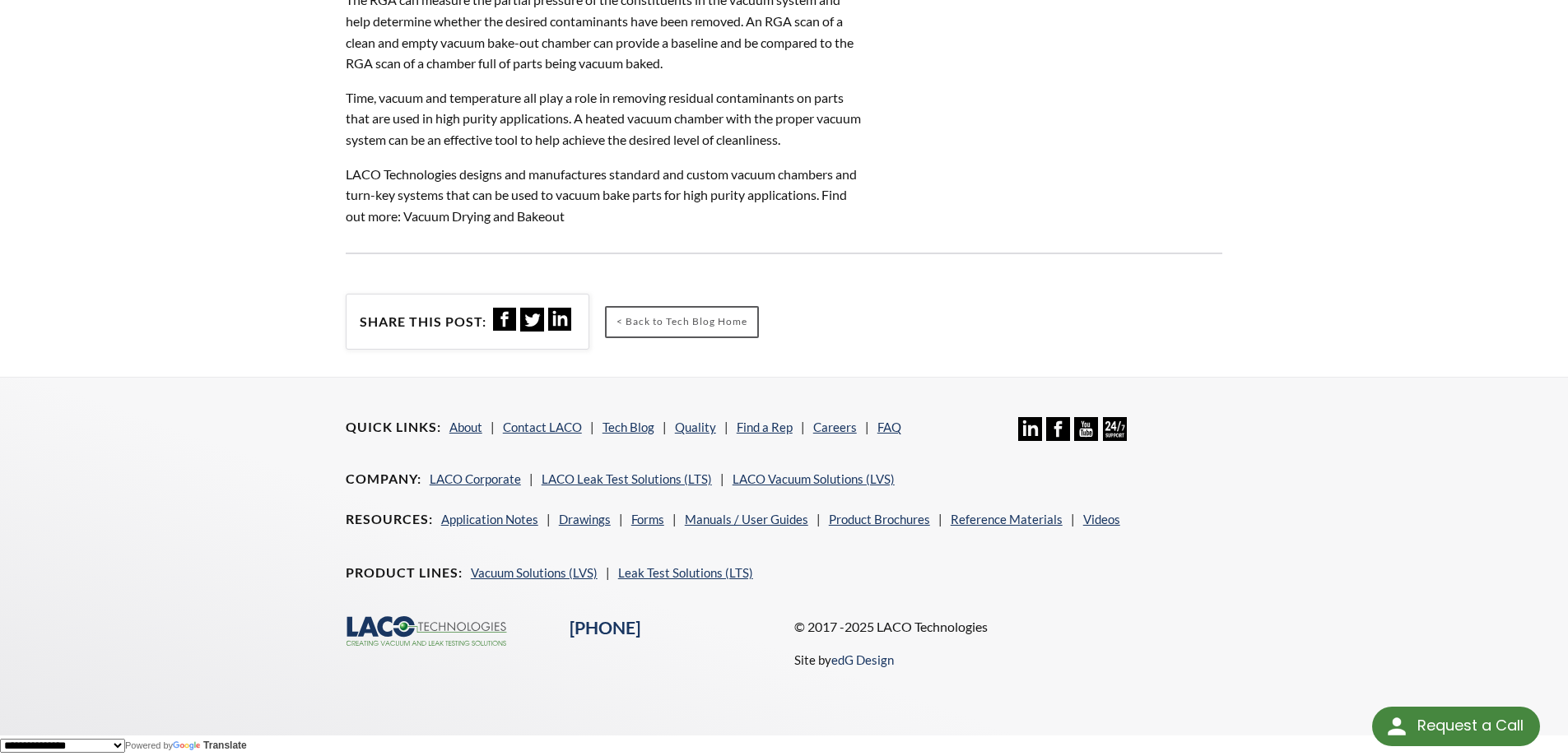 click on "LACO Technologies designs and manufactures standard and custom vacuum chambers and turn-key systems that can be used to vacuum bake parts for high purity applications. Find out more: Vacuum Drying and Bakeout" at bounding box center [605, 195] 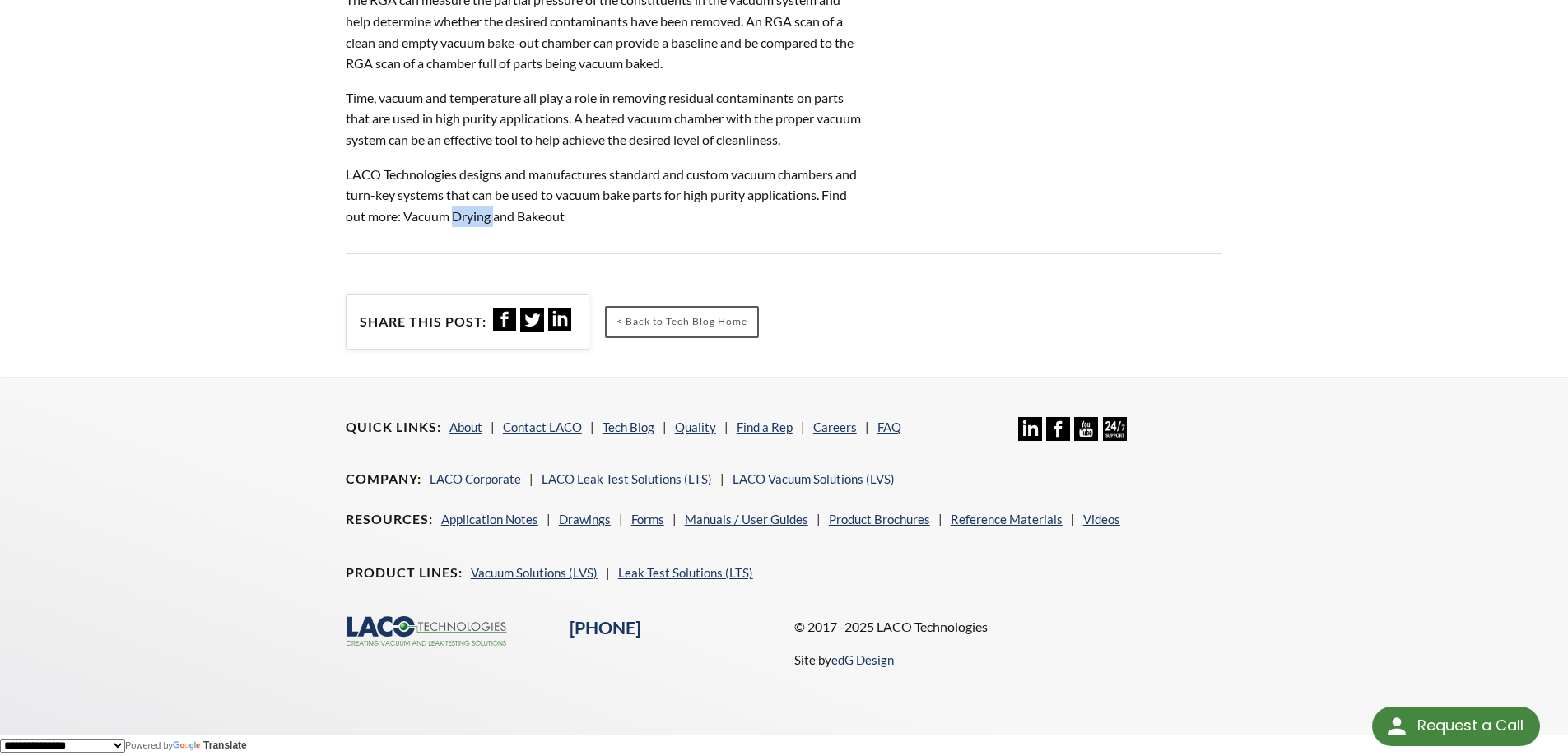 click on "LACO Technologies designs and manufactures standard and custom vacuum chambers and turn-key systems that can be used to vacuum bake parts for high purity applications. Find out more: Vacuum Drying and Bakeout" at bounding box center (605, 195) 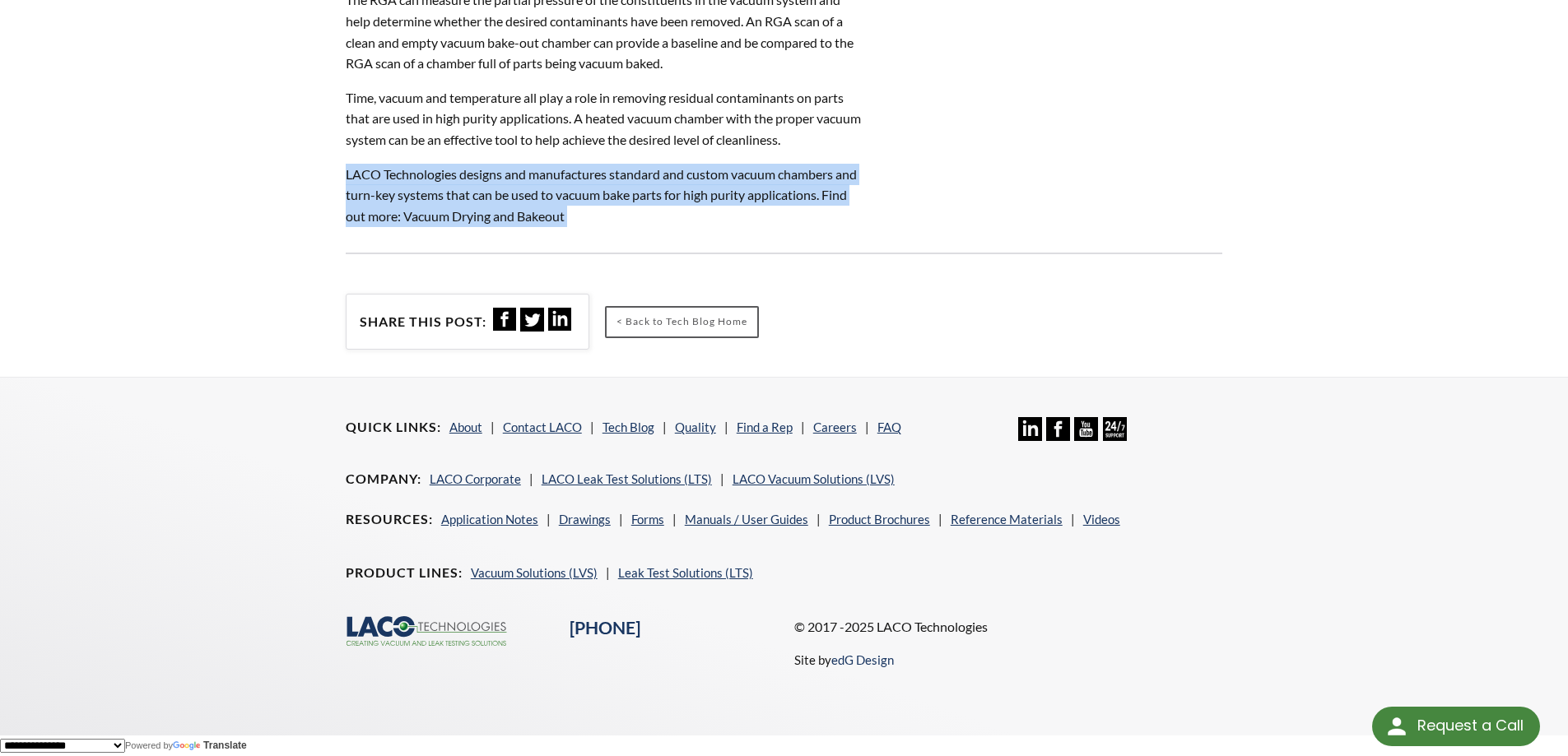 click on "LACO Technologies designs and manufactures standard and custom vacuum chambers and turn-key systems that can be used to vacuum bake parts for high purity applications. Find out more: Vacuum Drying and Bakeout" at bounding box center [605, 195] 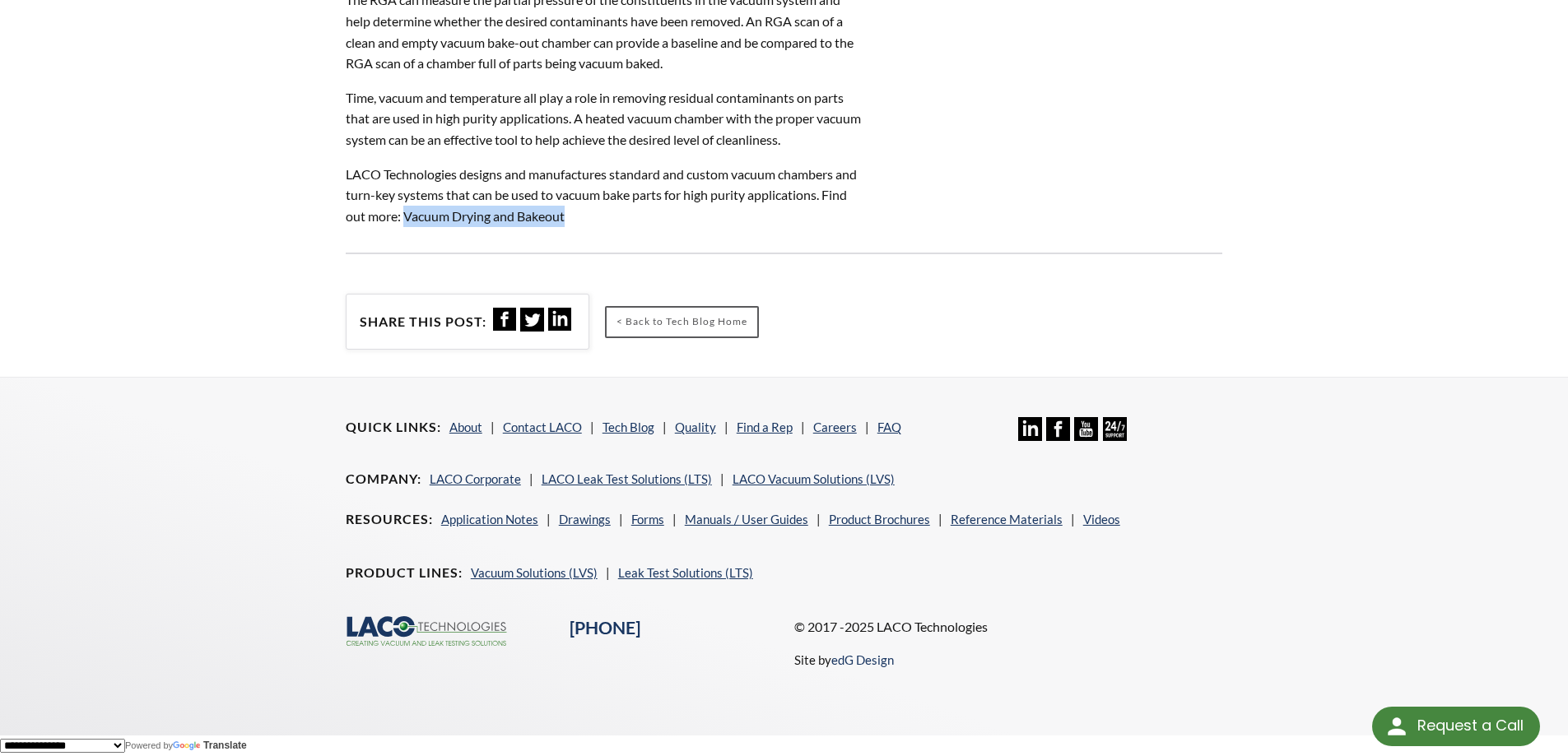 drag, startPoint x: 407, startPoint y: 214, endPoint x: 554, endPoint y: 216, distance: 147.0136 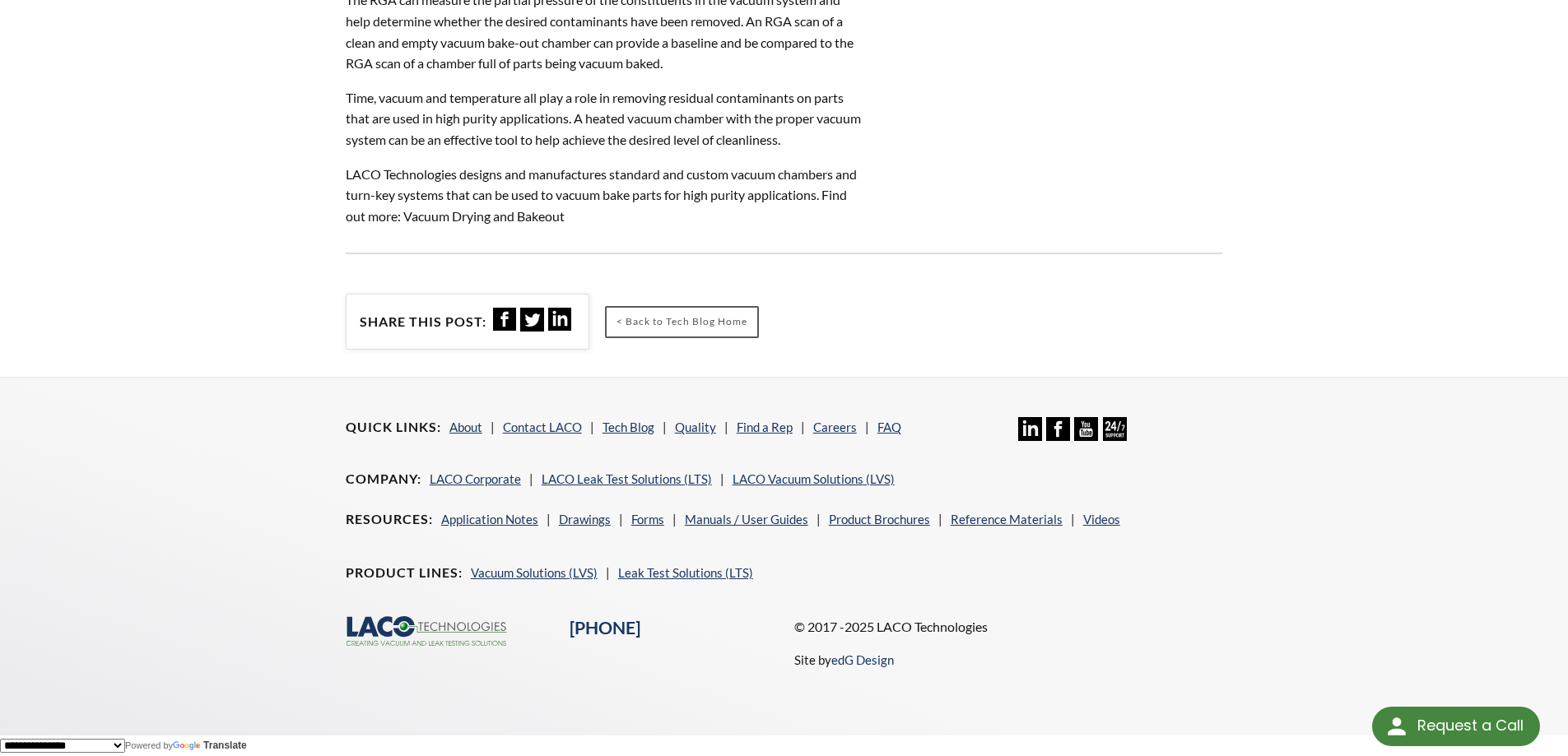 click on "LACO Technologies designs and manufactures standard and custom vacuum chambers and turn-key systems that can be used to vacuum bake parts for high purity applications. Find out more: Vacuum Drying and Bakeout" at bounding box center [605, 195] 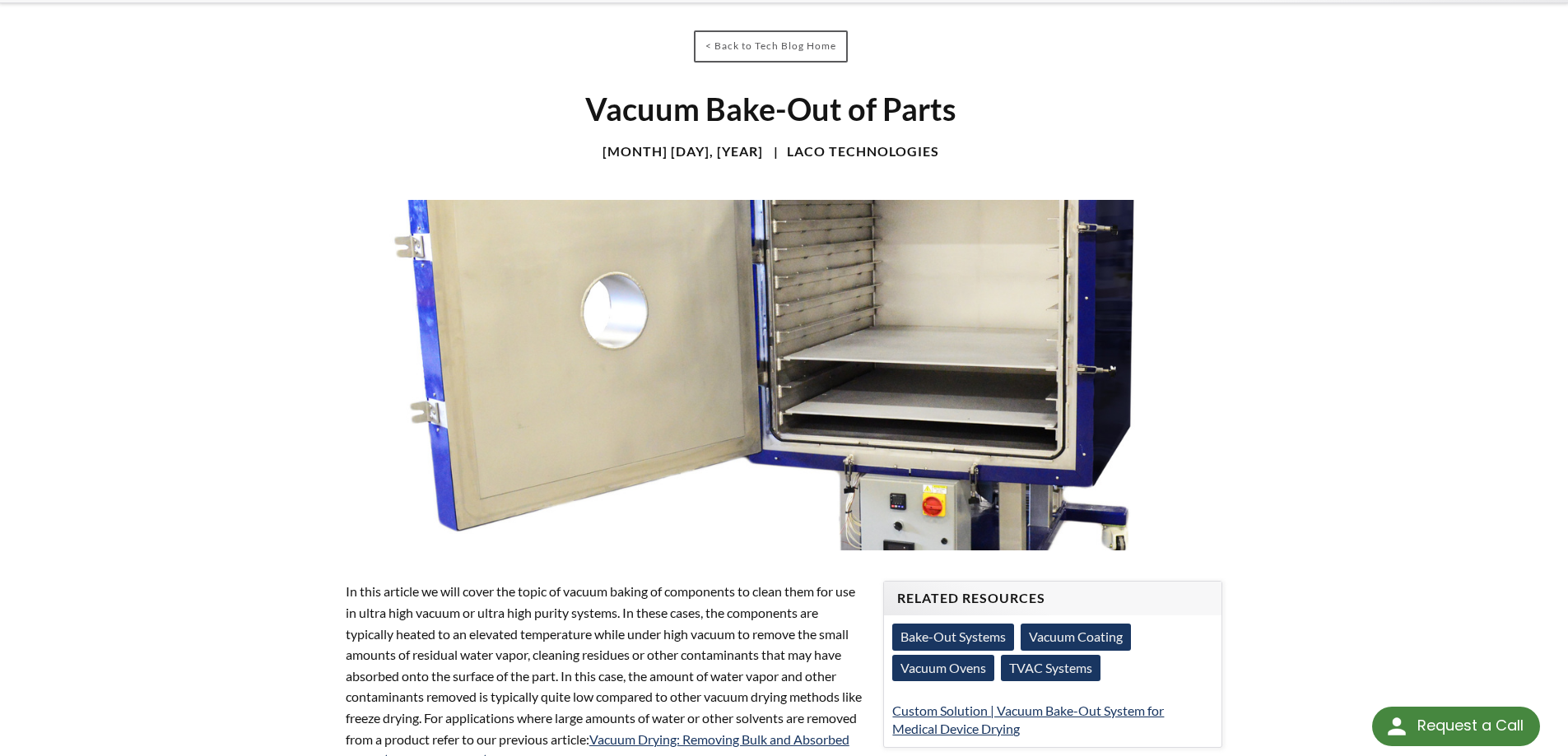 scroll, scrollTop: 0, scrollLeft: 0, axis: both 